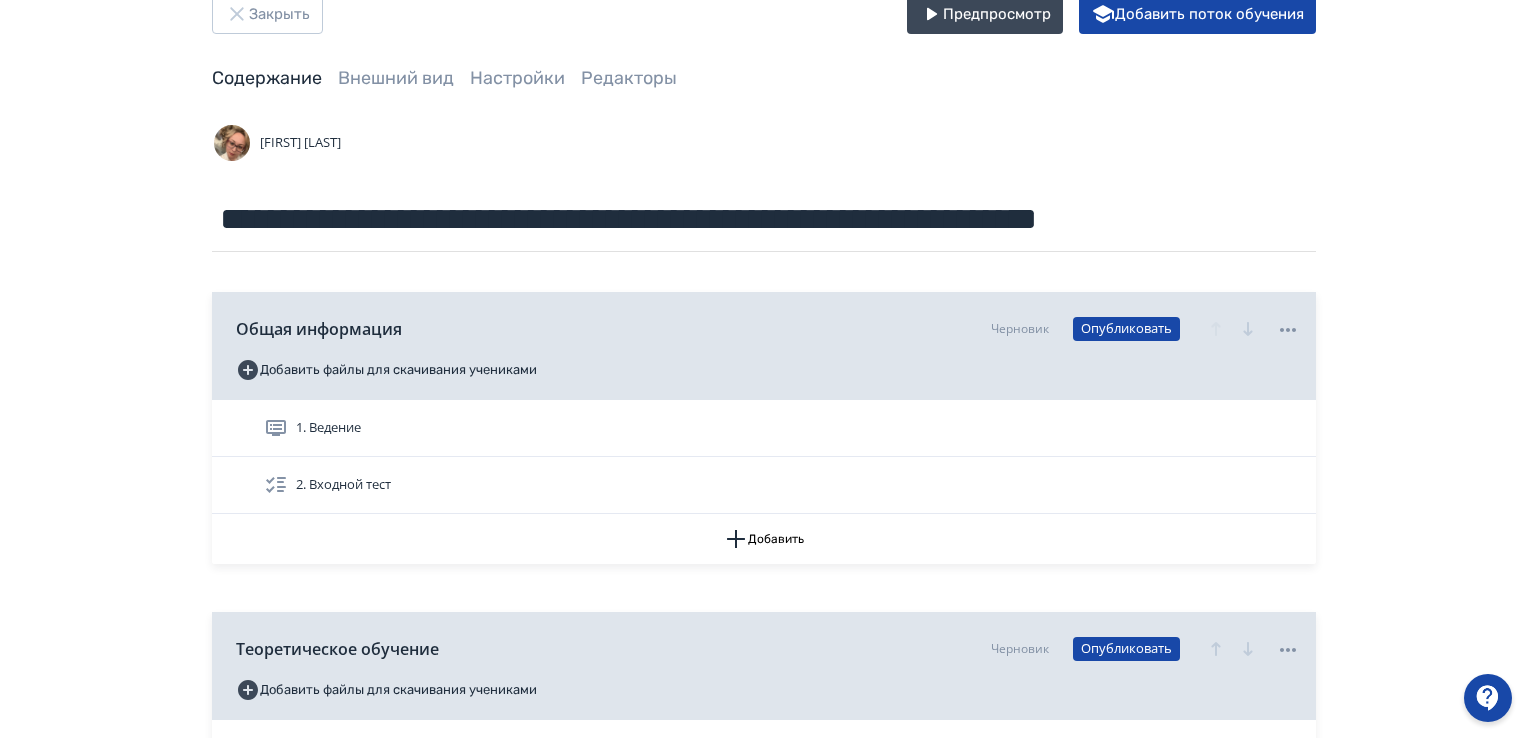 scroll, scrollTop: 0, scrollLeft: 0, axis: both 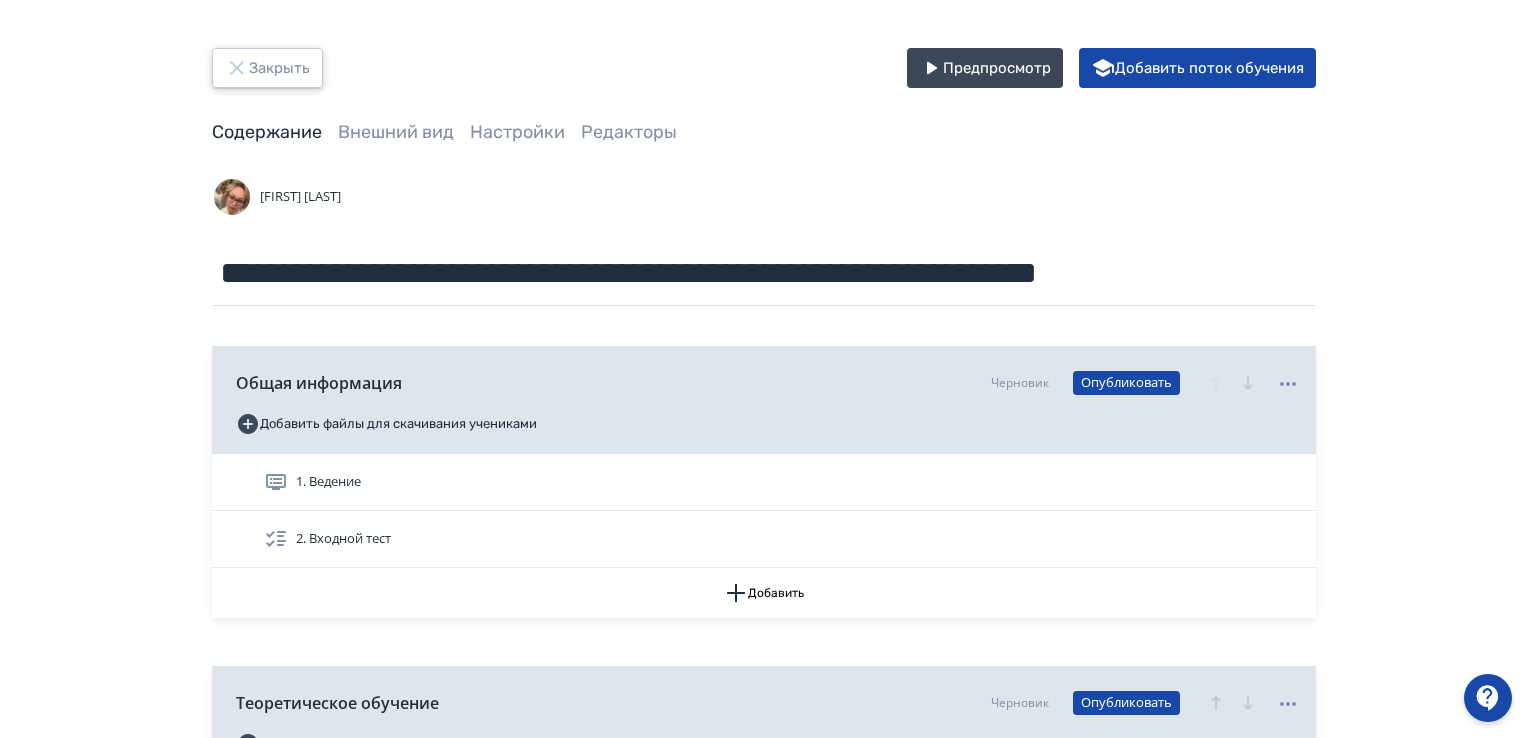 click on "Закрыть" at bounding box center [267, 68] 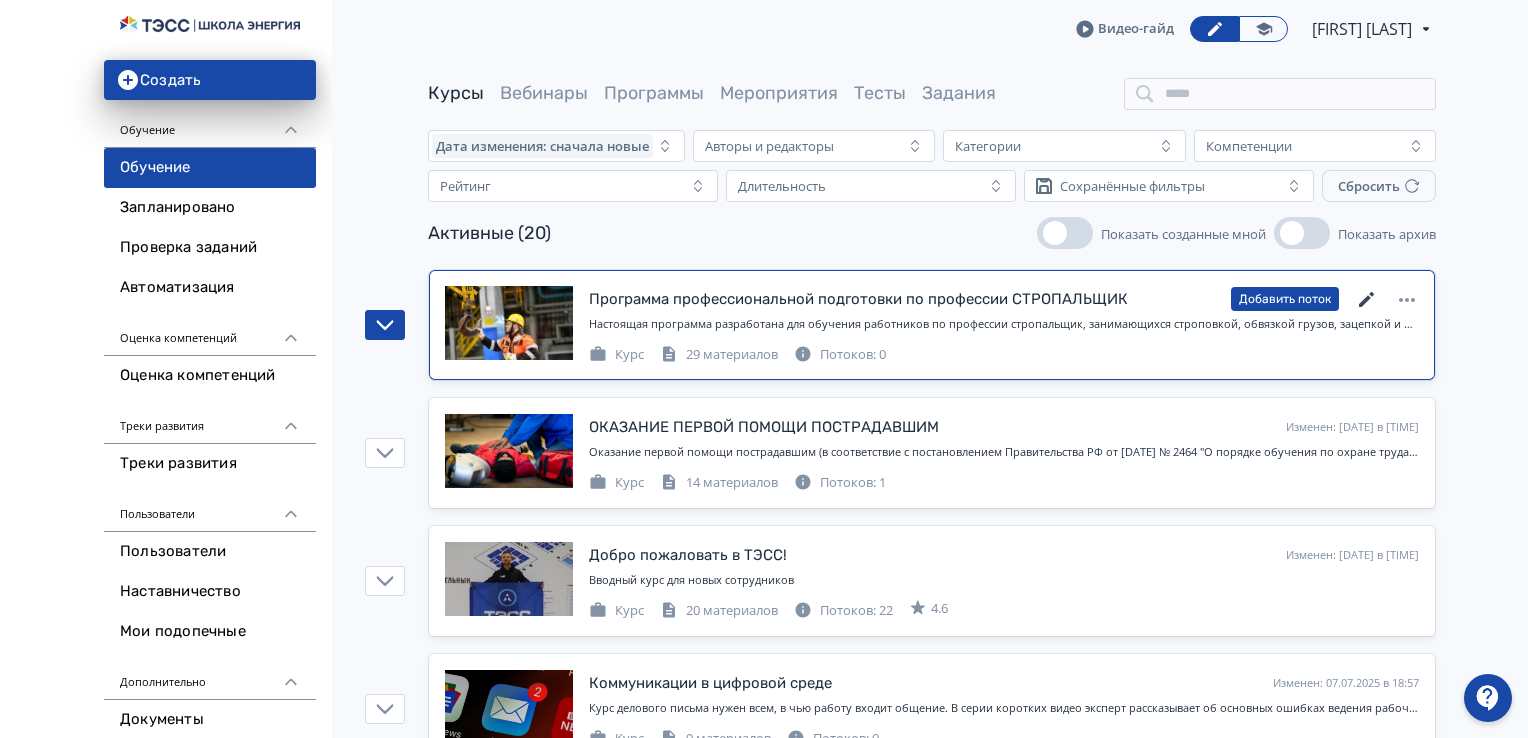 click 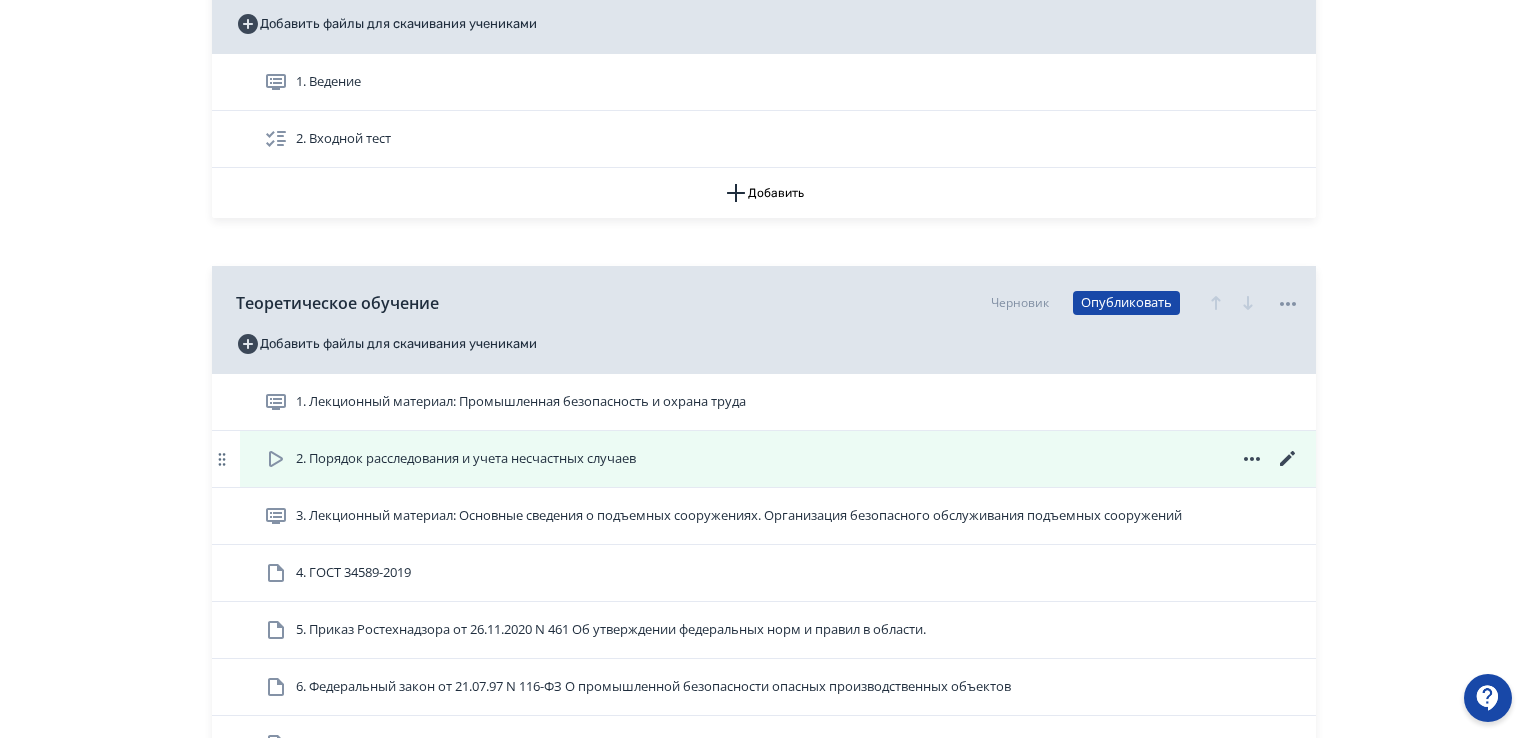 scroll, scrollTop: 500, scrollLeft: 0, axis: vertical 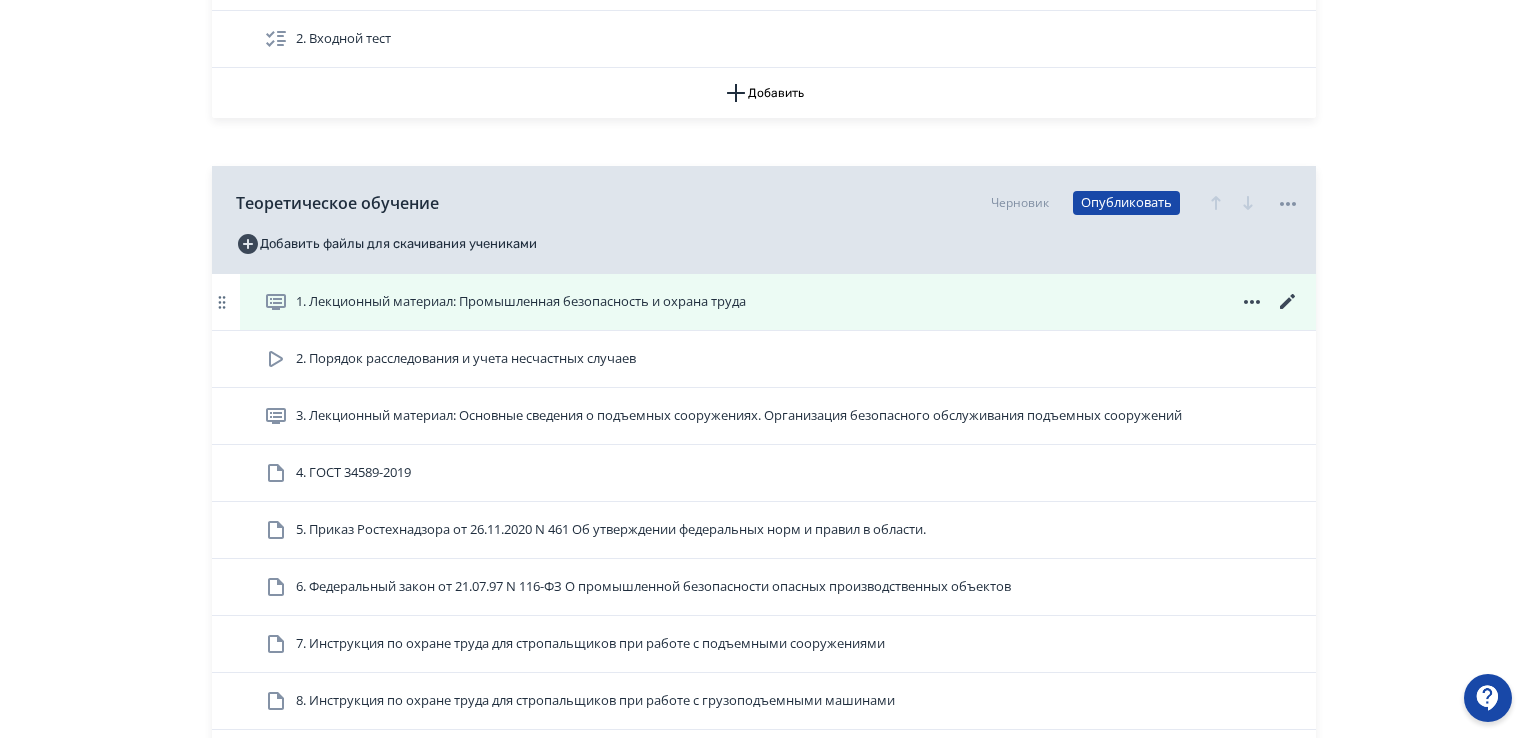 click 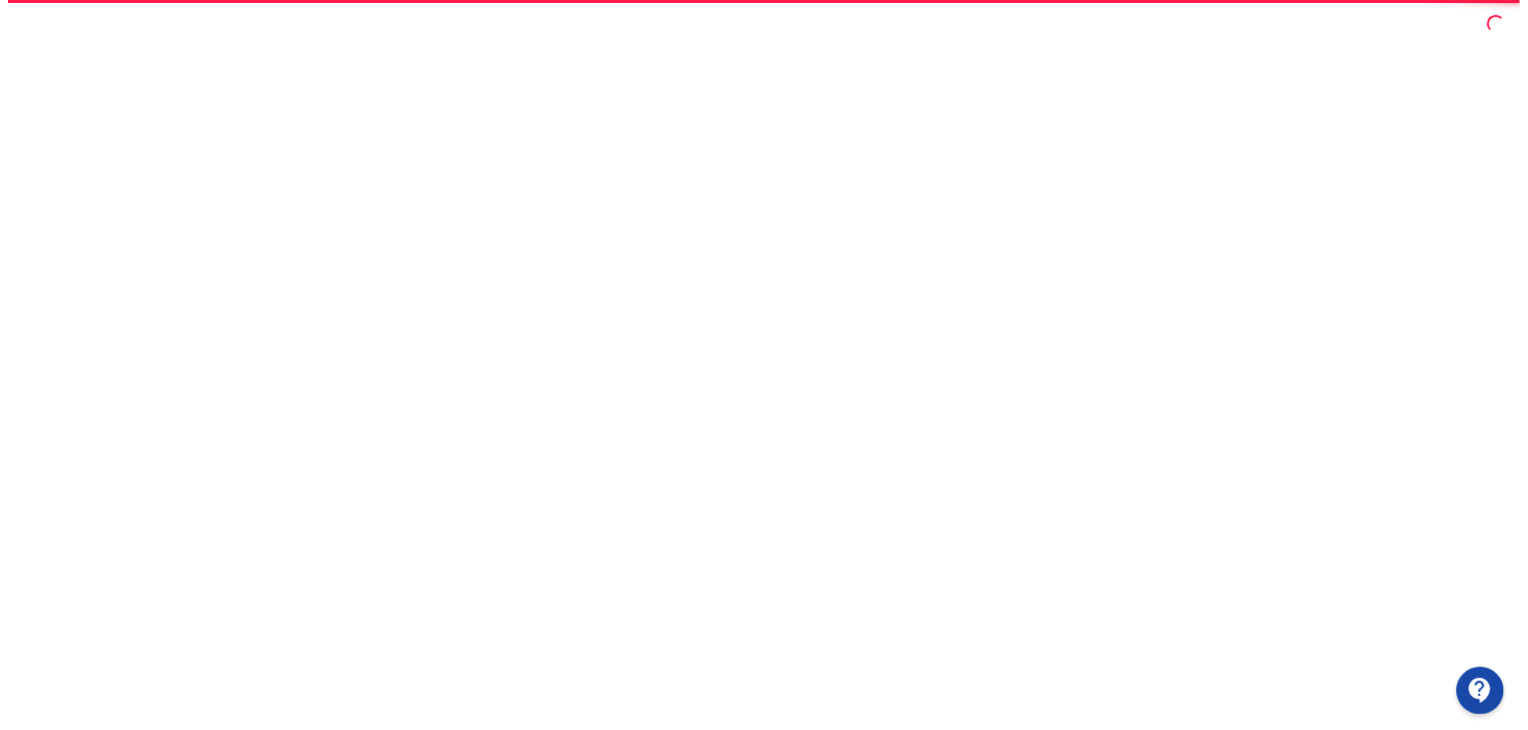 scroll, scrollTop: 0, scrollLeft: 0, axis: both 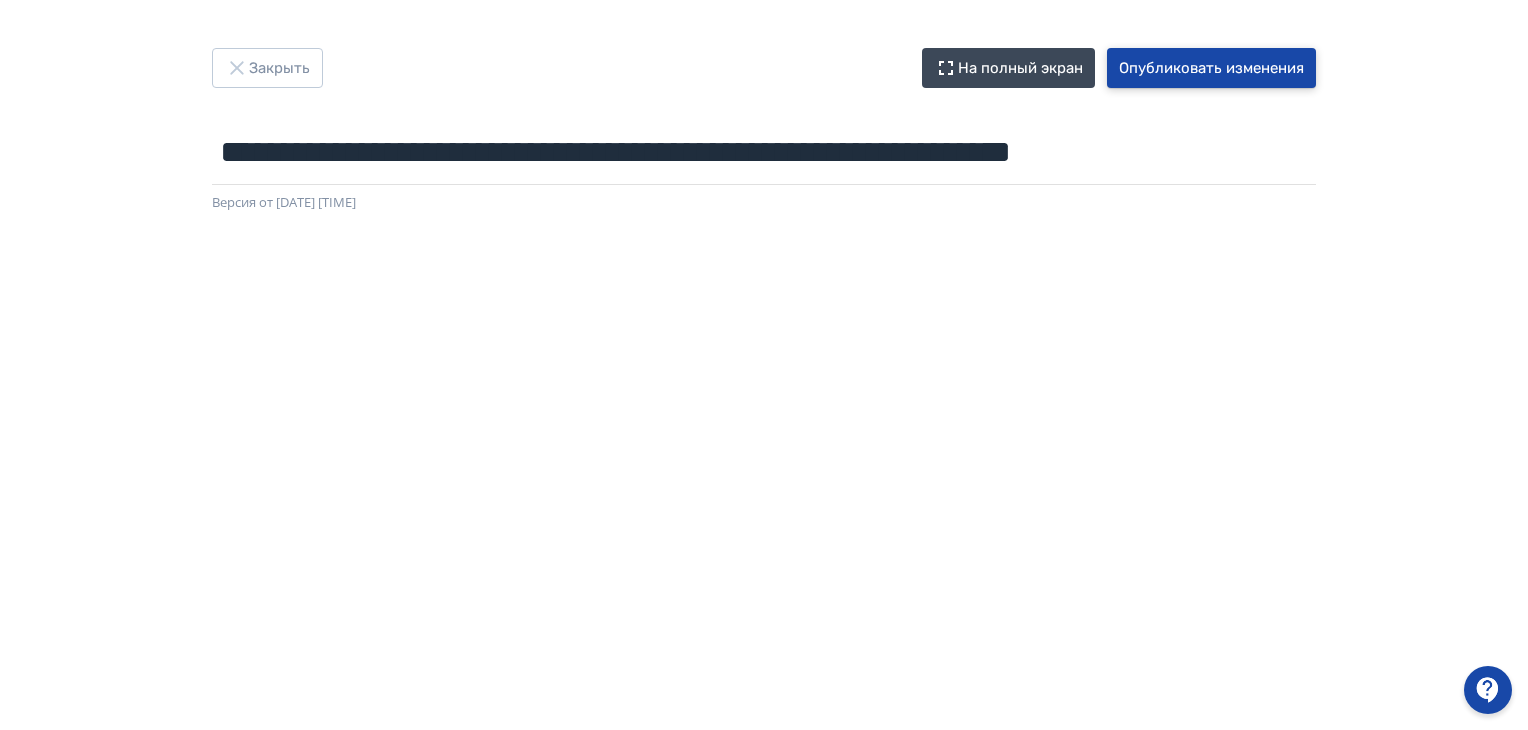 click on "Опубликовать изменения" at bounding box center [1211, 68] 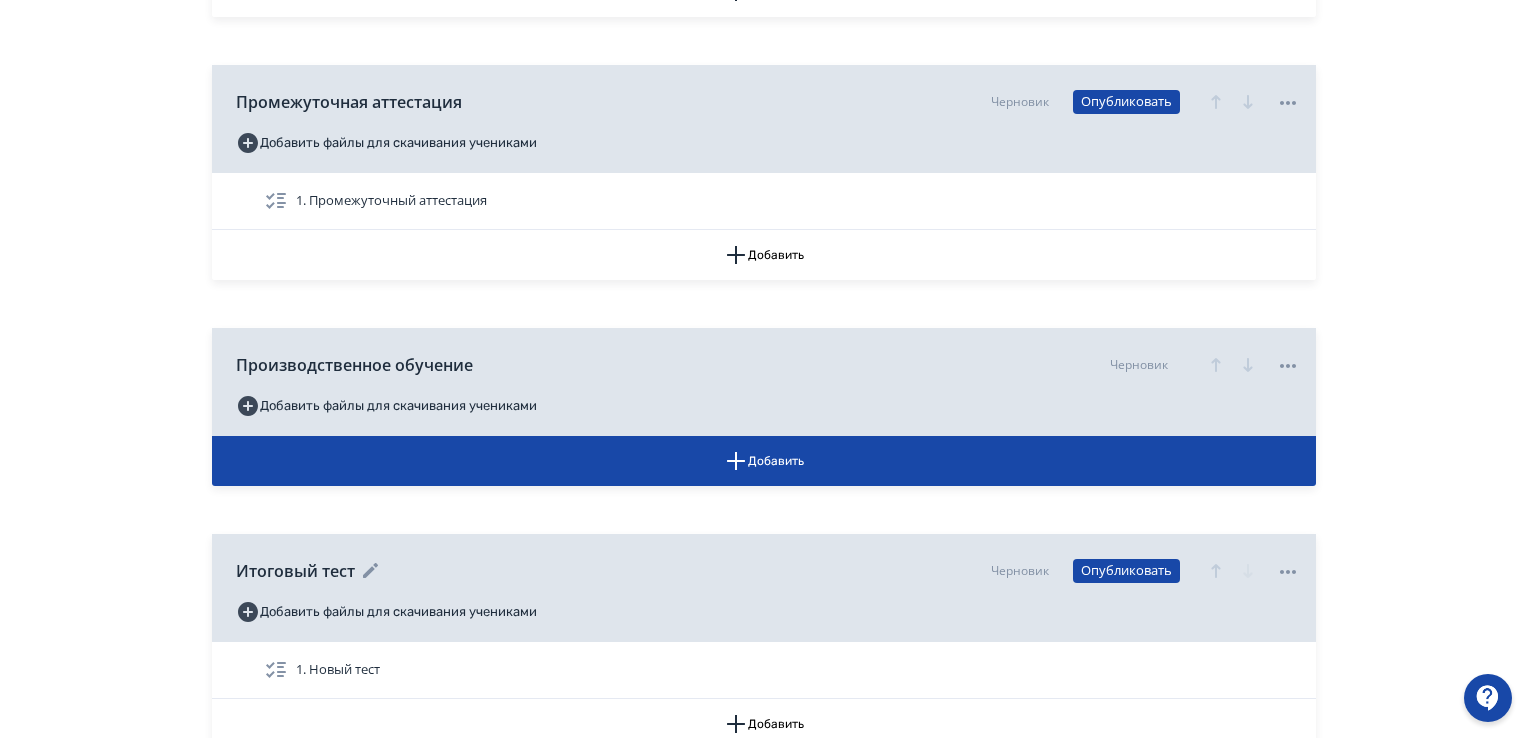 scroll, scrollTop: 2300, scrollLeft: 0, axis: vertical 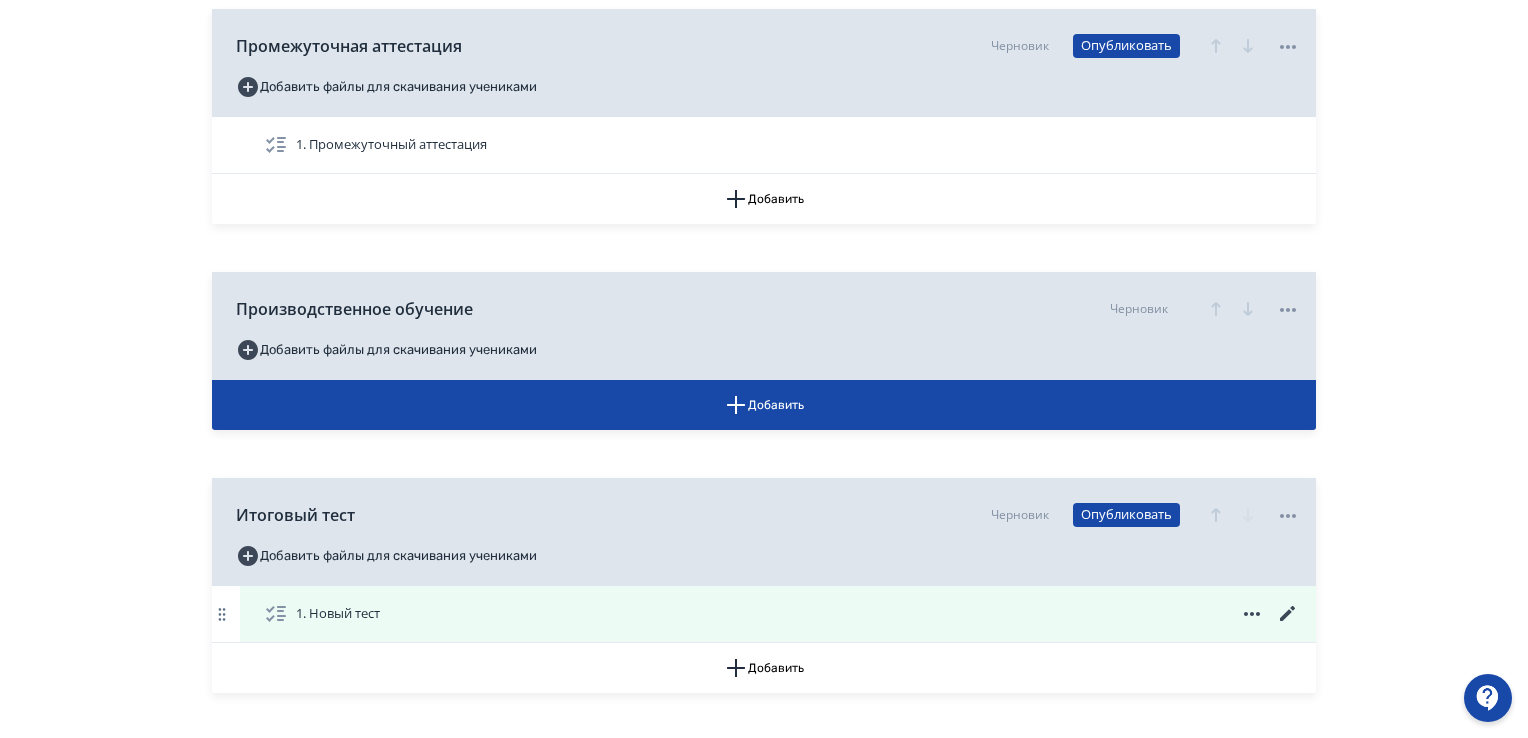 click on "1. Новый тест" at bounding box center (326, 614) 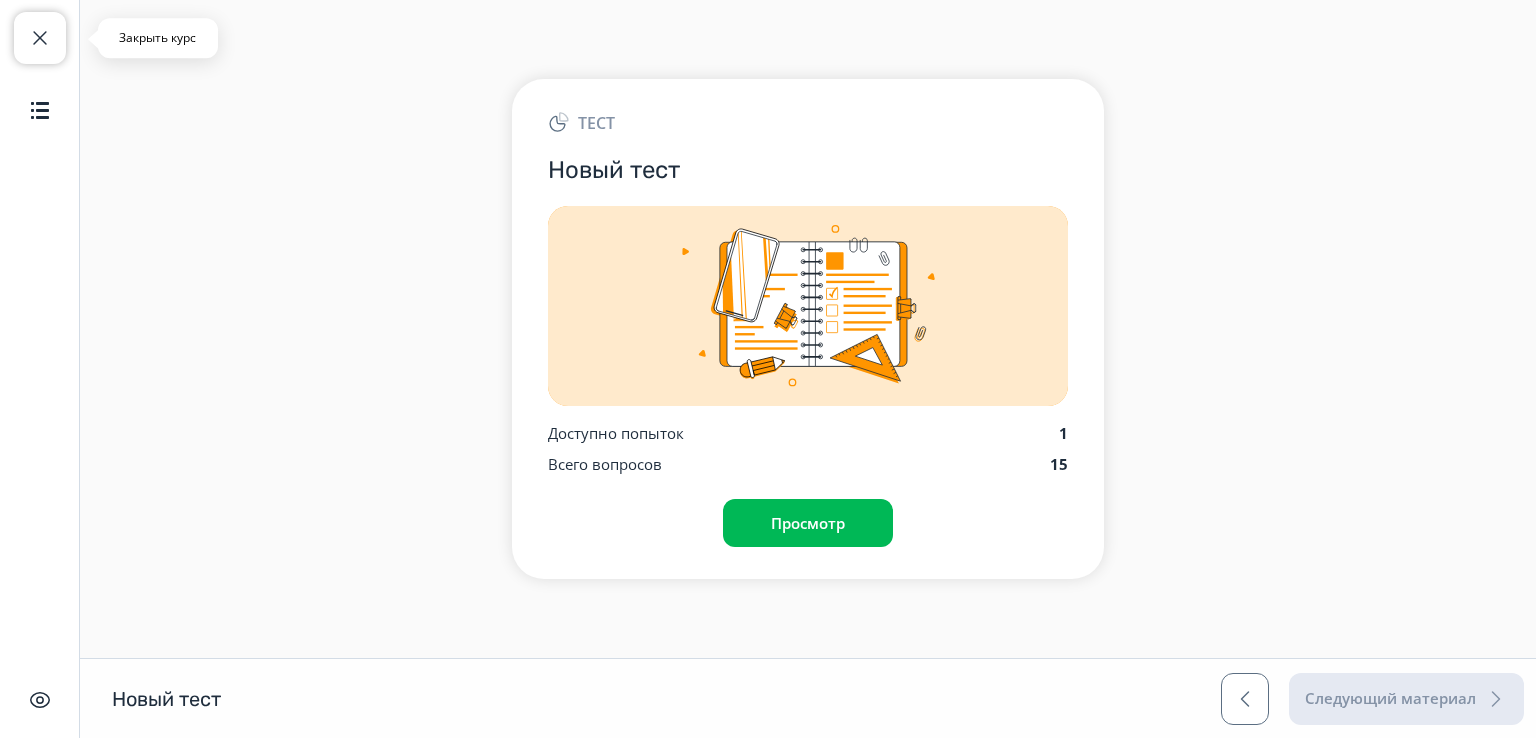 click at bounding box center (40, 38) 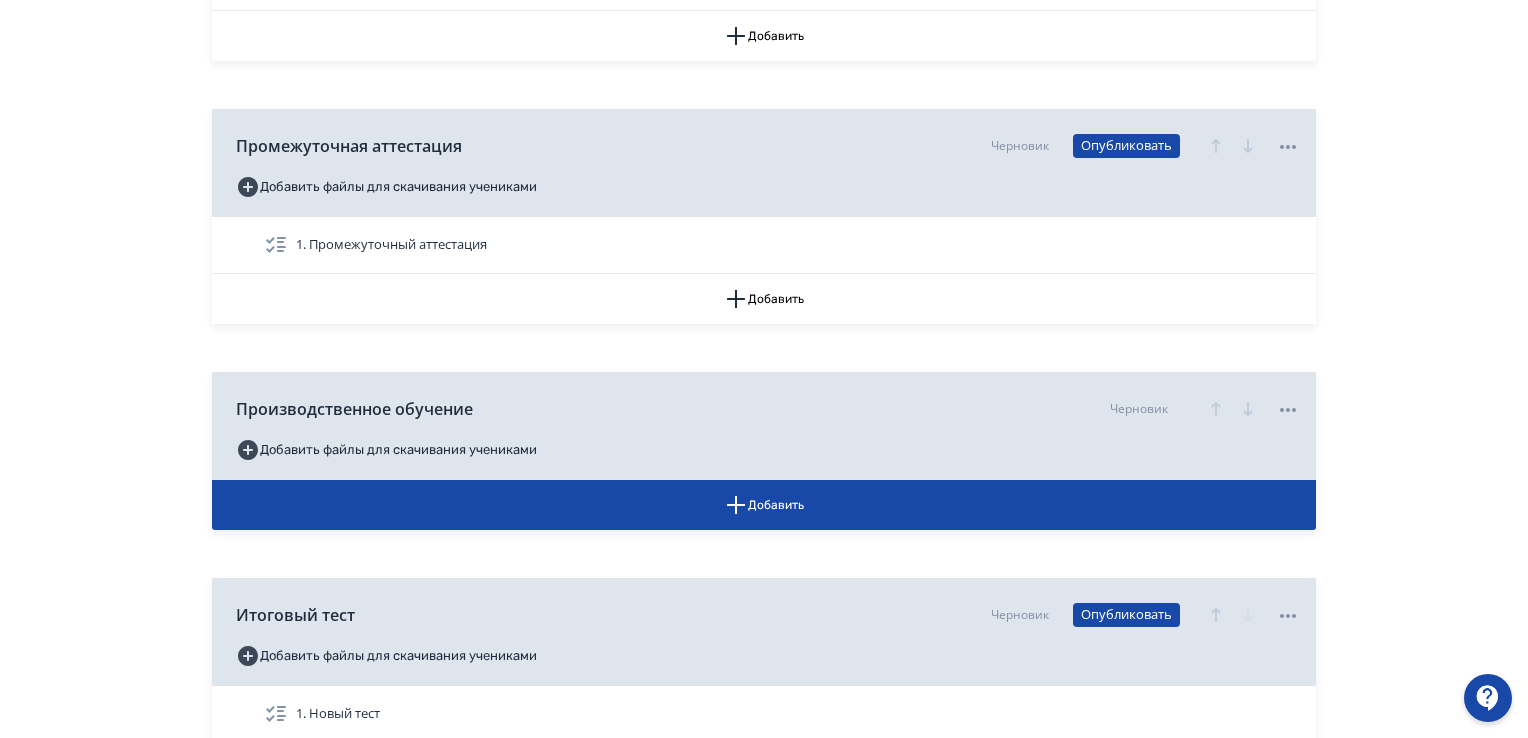 scroll, scrollTop: 2420, scrollLeft: 0, axis: vertical 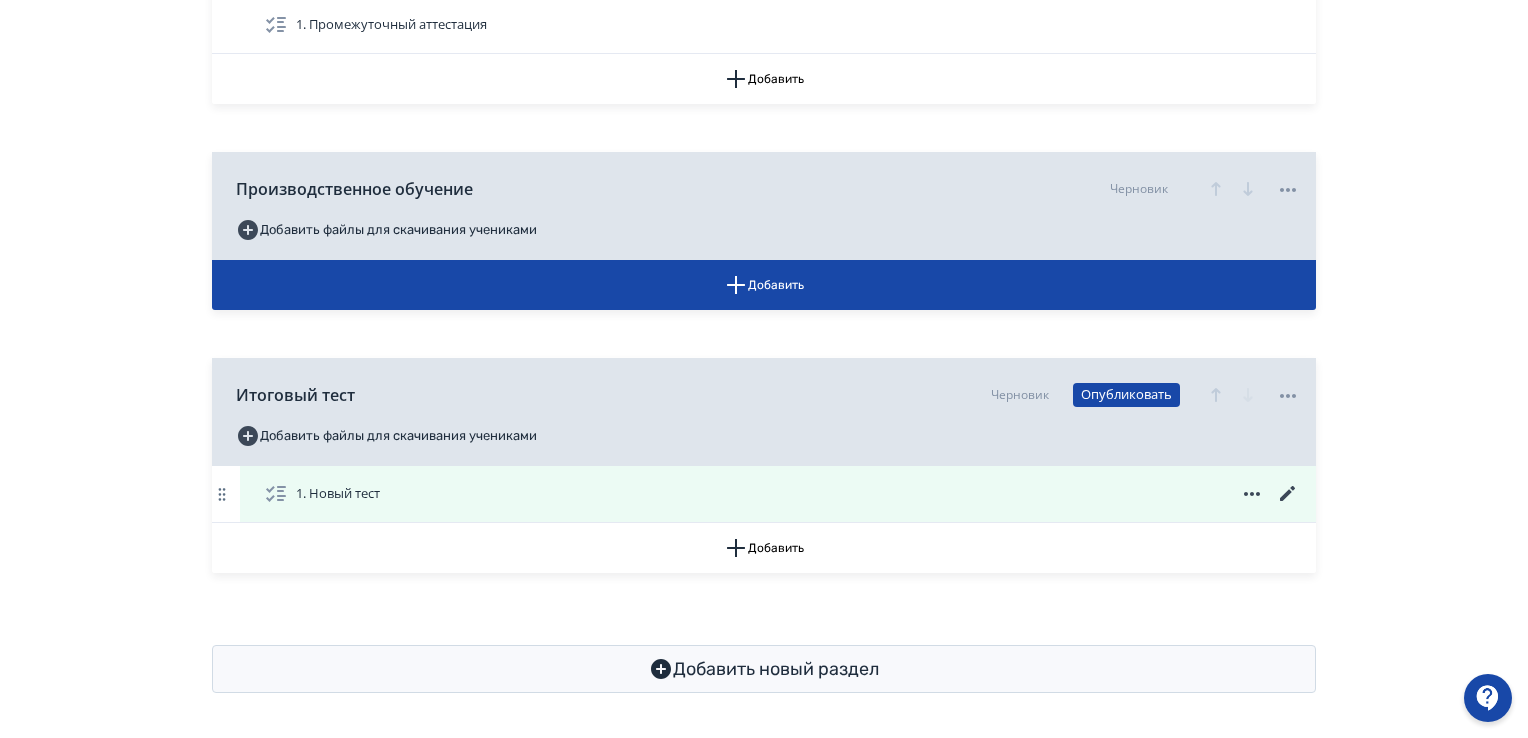 click 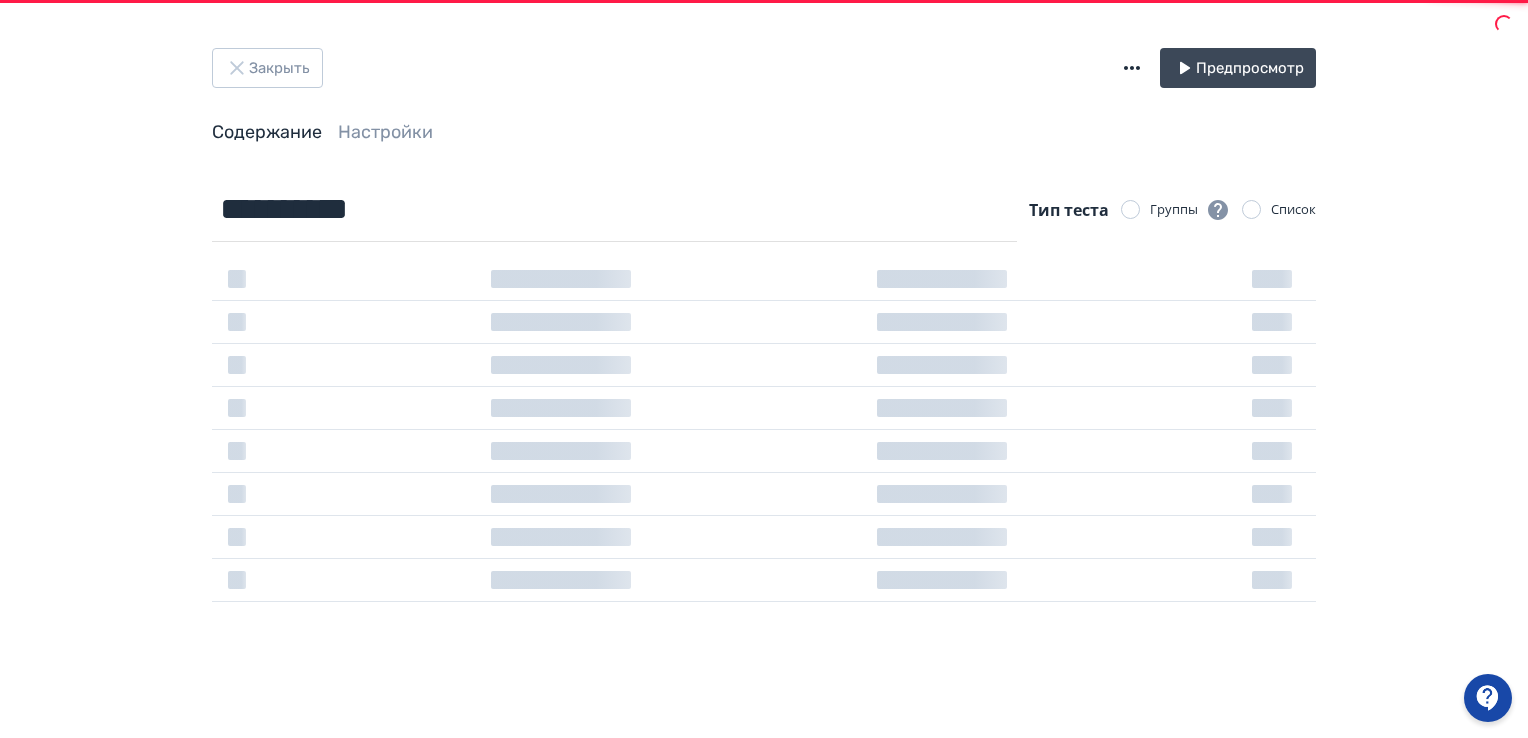 scroll, scrollTop: 0, scrollLeft: 0, axis: both 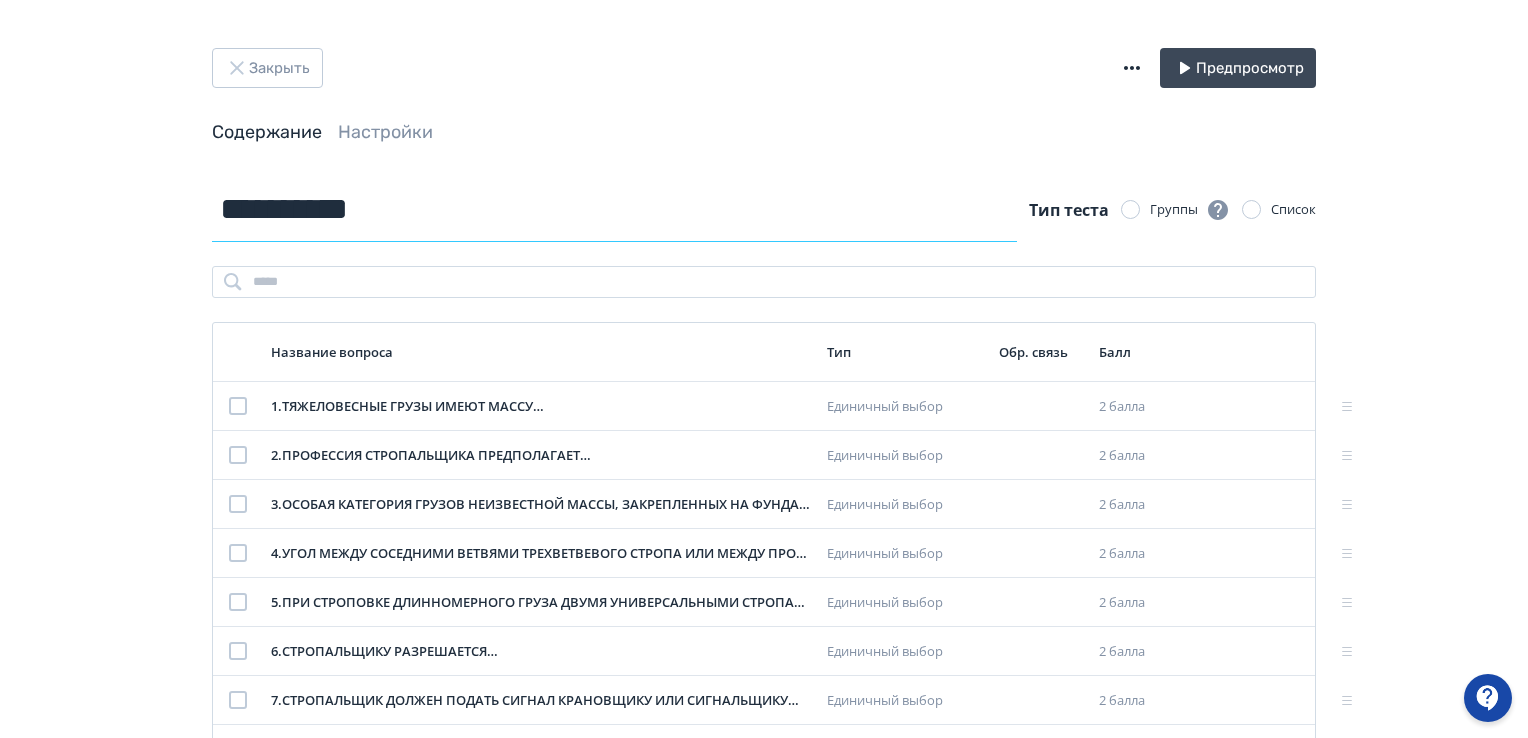 drag, startPoint x: 418, startPoint y: 213, endPoint x: 172, endPoint y: 232, distance: 246.73265 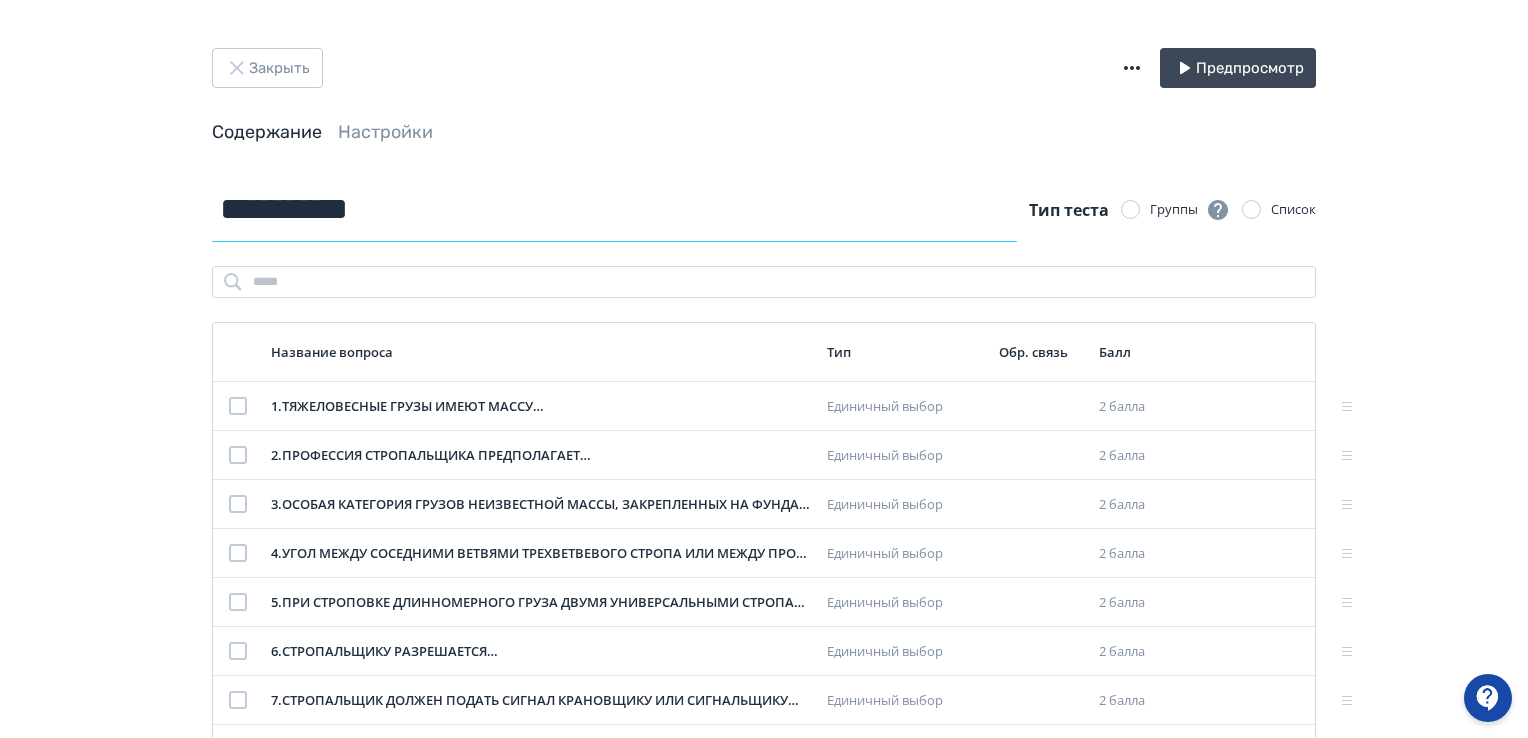 click on "**********" at bounding box center (764, 672) 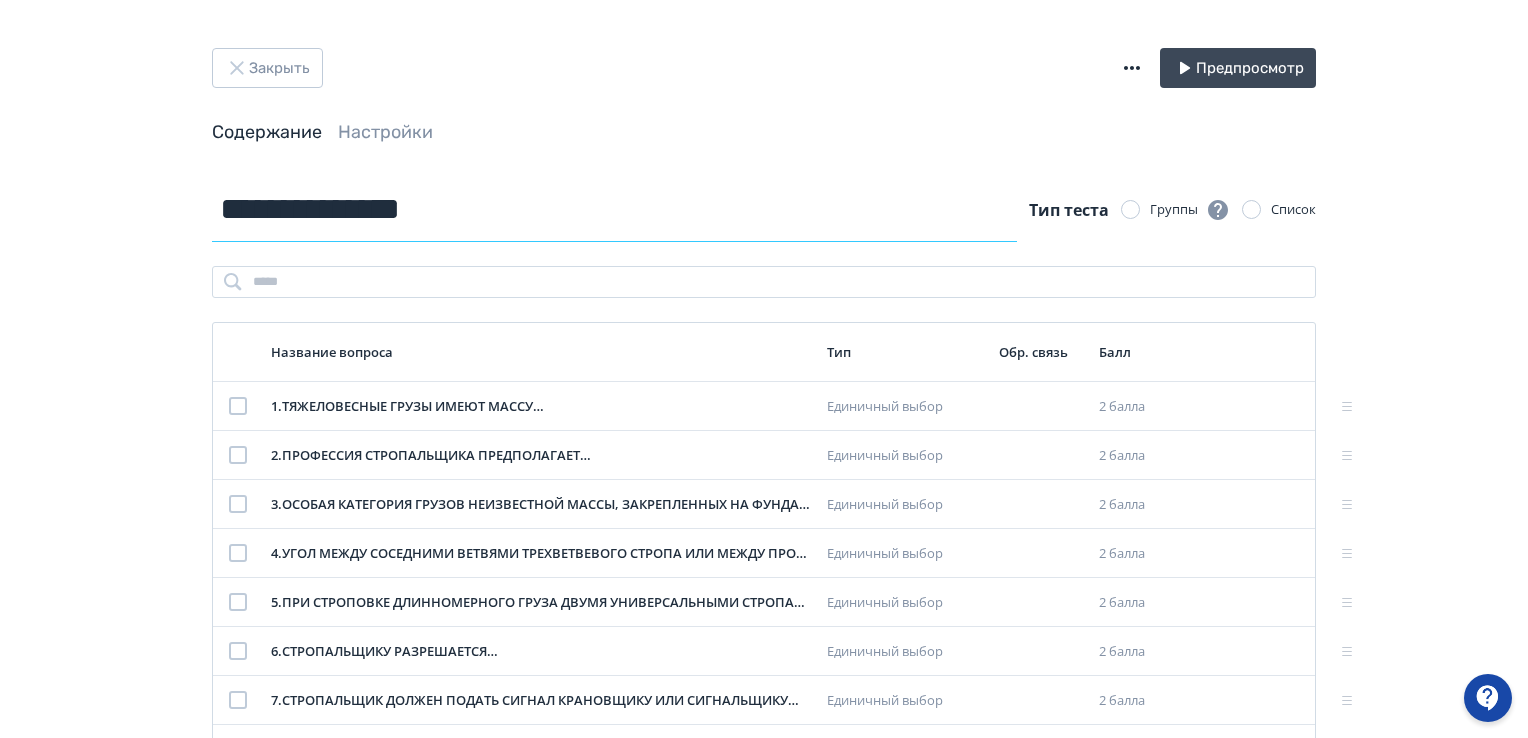 drag, startPoint x: 370, startPoint y: 219, endPoint x: 206, endPoint y: 227, distance: 164.195 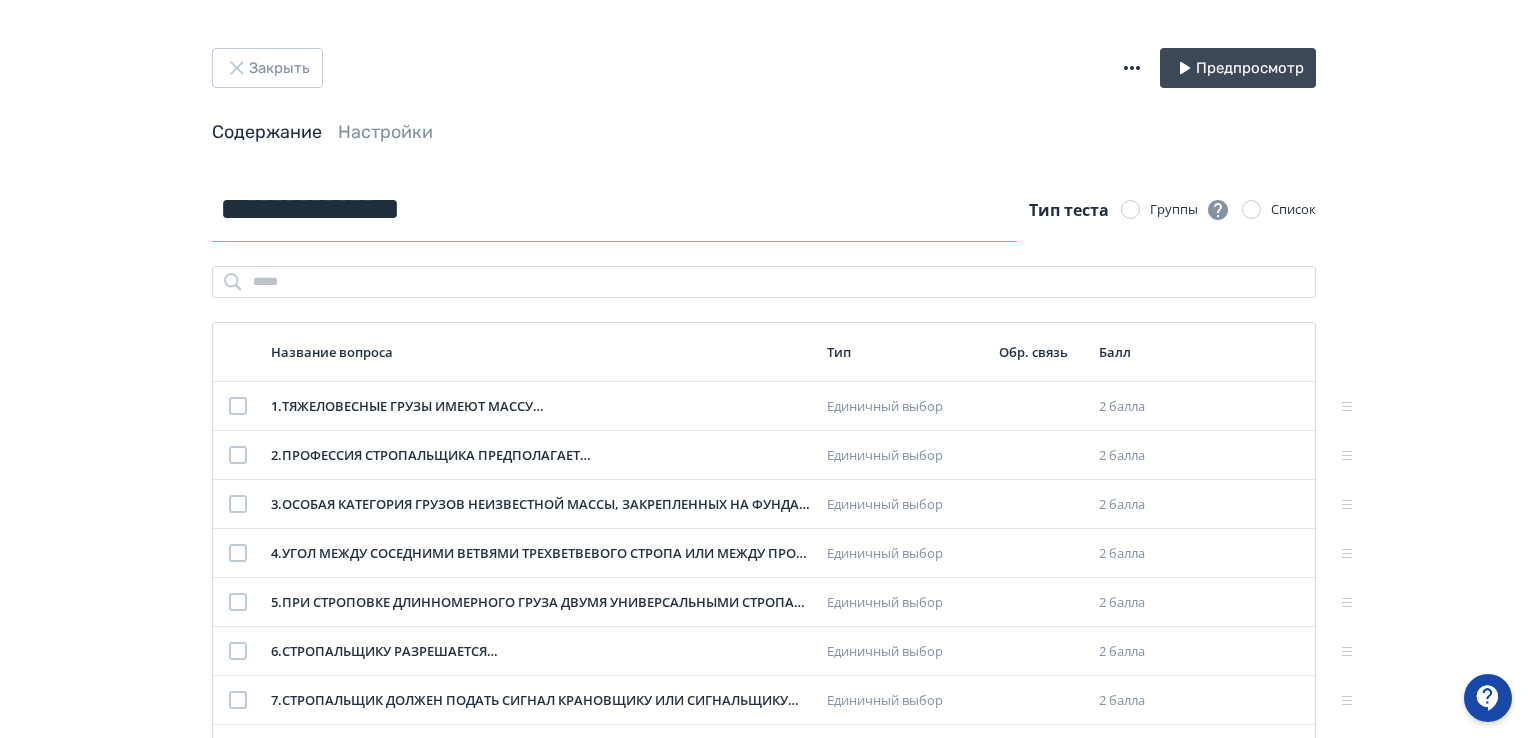 click on "**********" at bounding box center [764, 672] 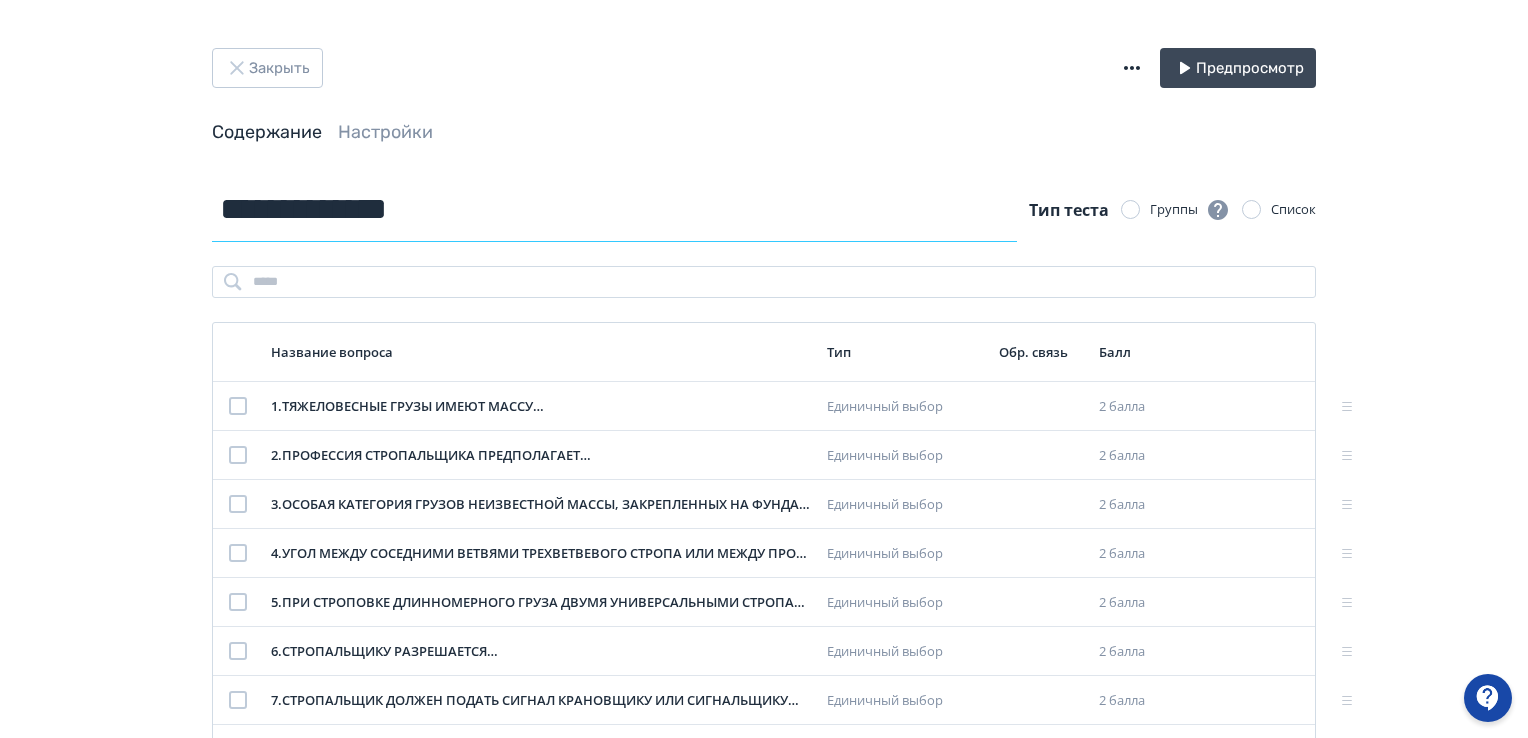 type on "**********" 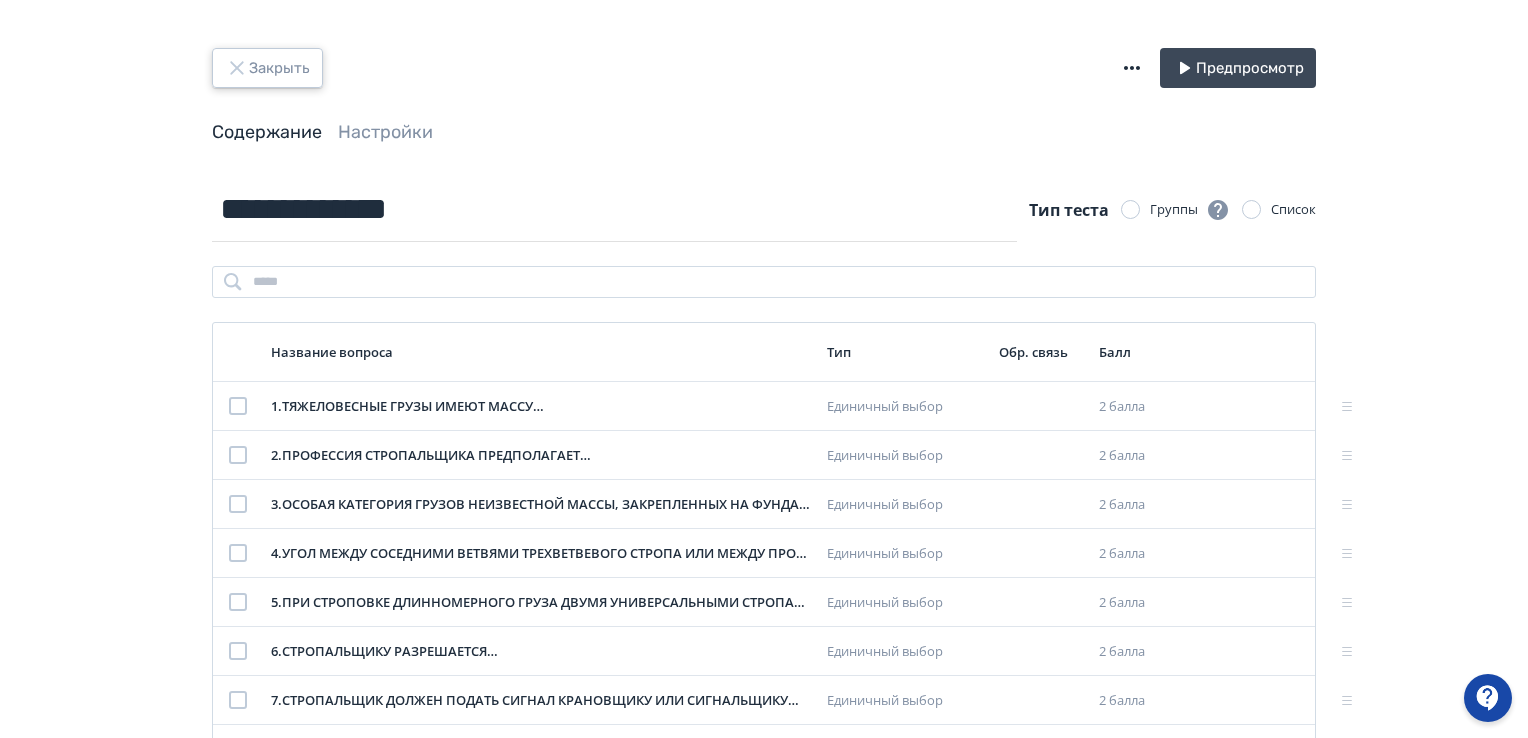 click on "Закрыть" at bounding box center [267, 68] 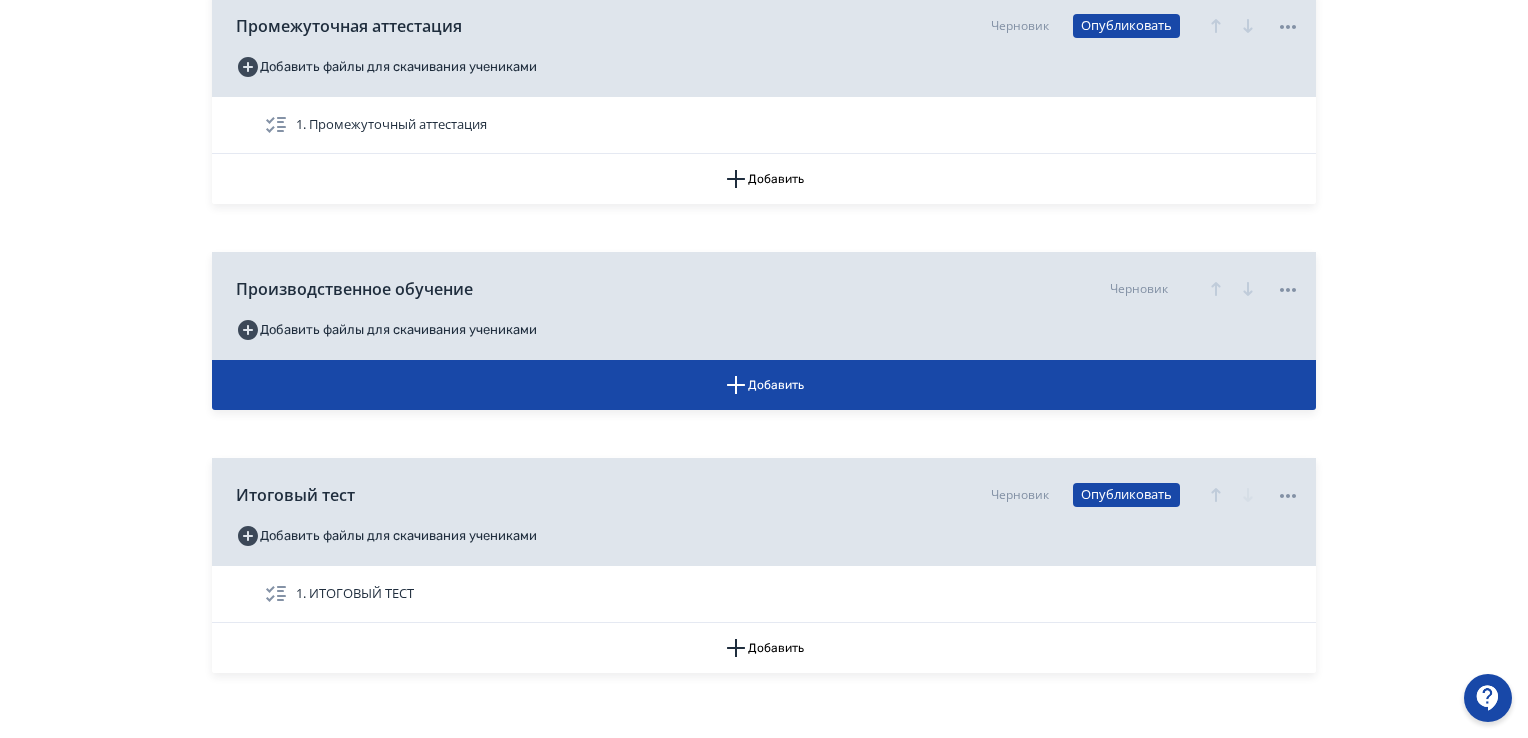 scroll, scrollTop: 2420, scrollLeft: 0, axis: vertical 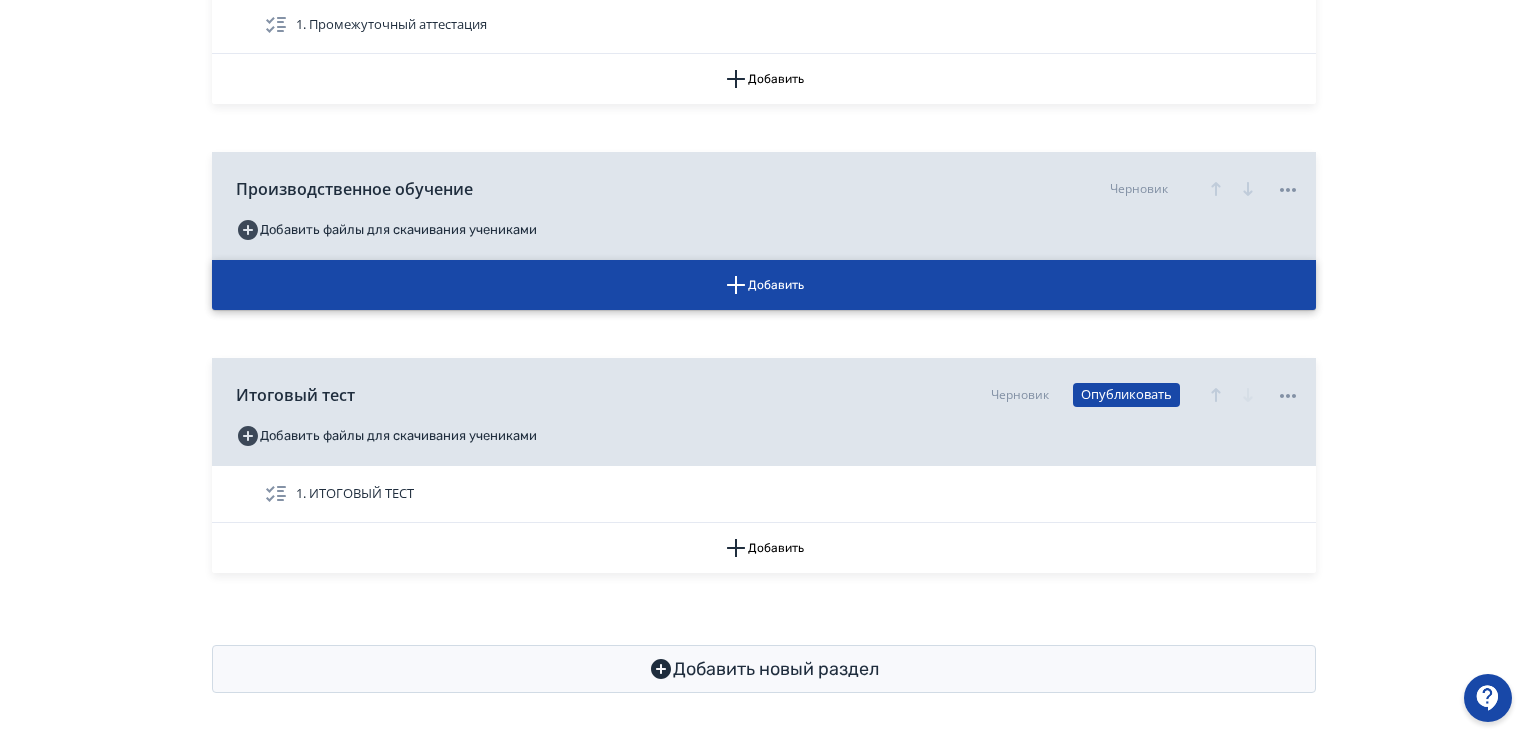 click 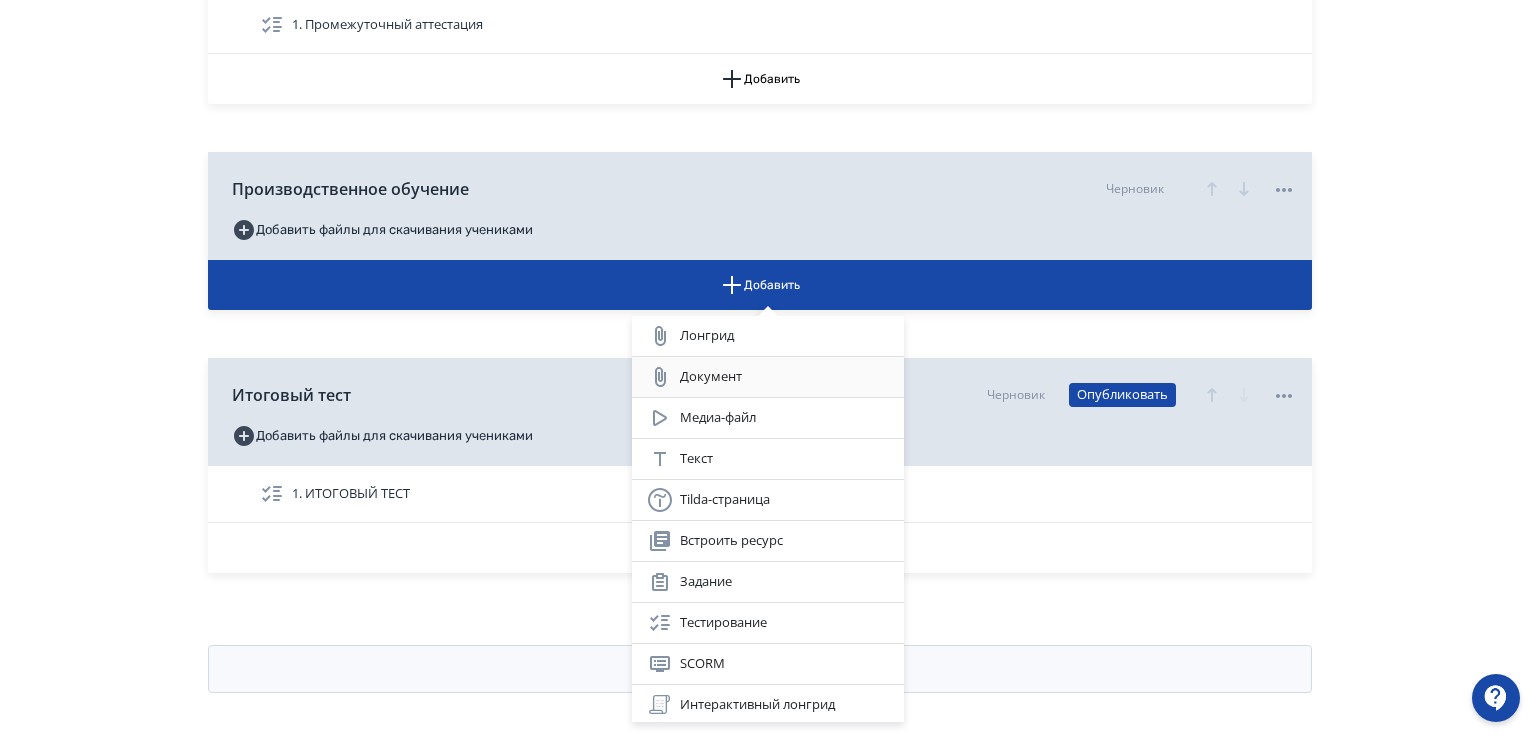 click on "Документ" at bounding box center (768, 377) 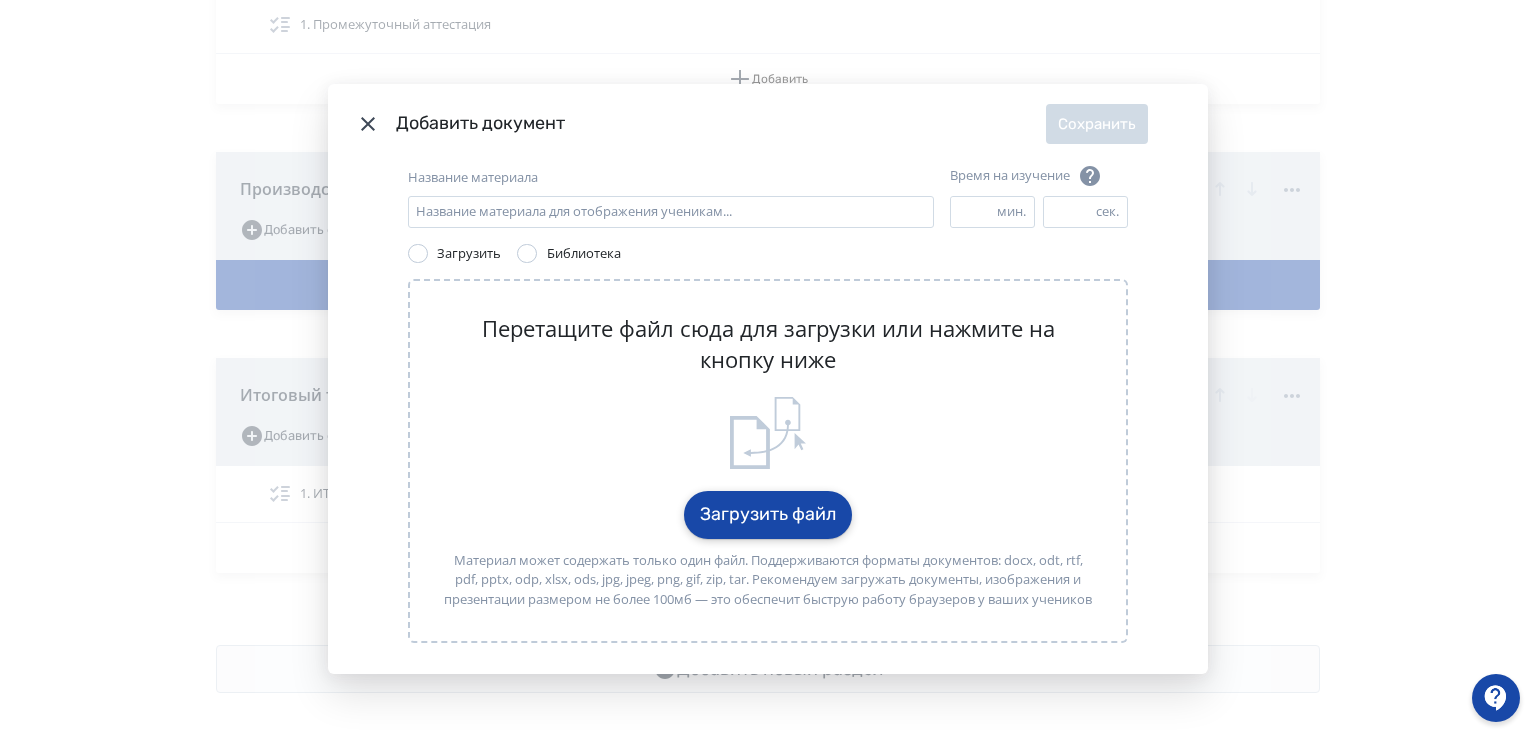 click on "Загрузить файл" at bounding box center [768, 515] 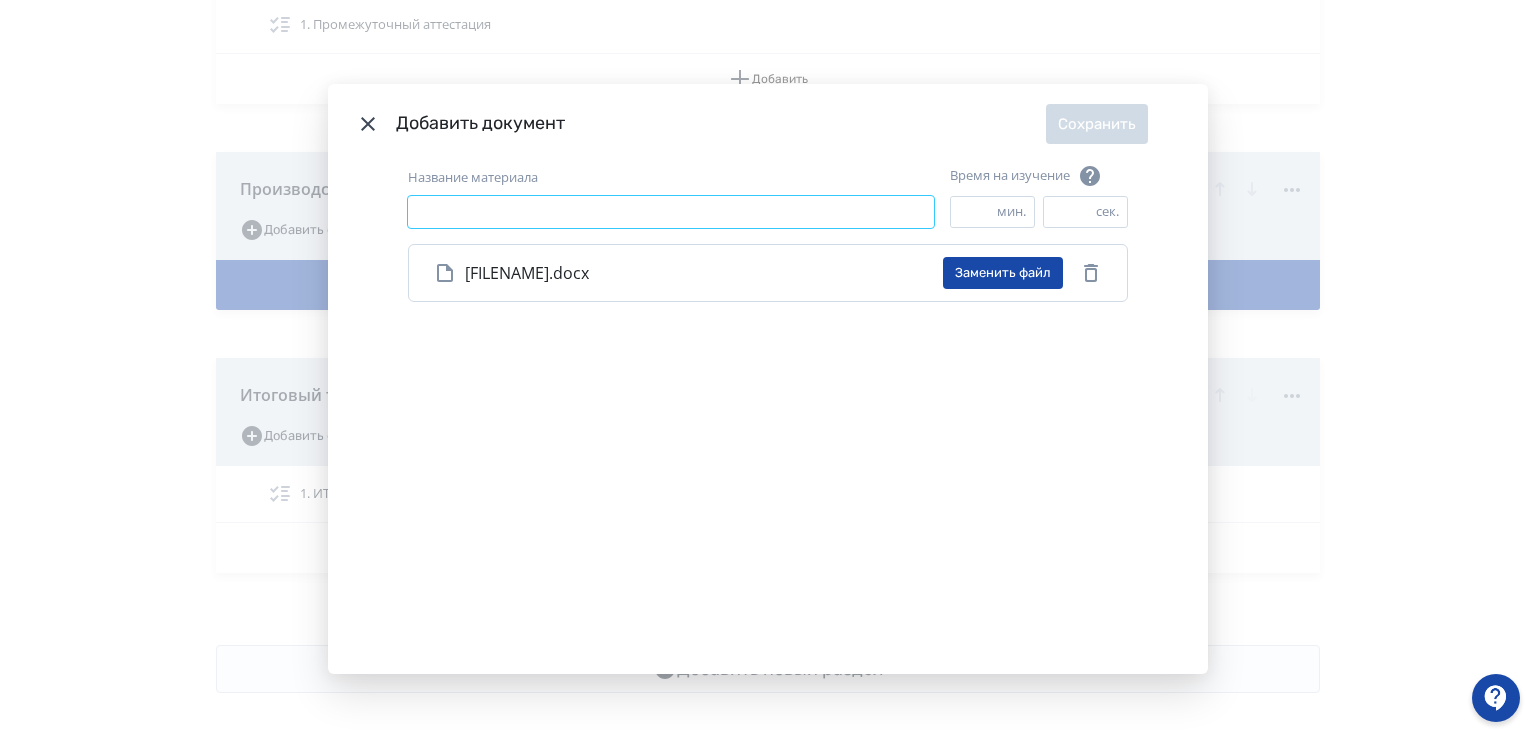 click on "Название материала" at bounding box center [671, 212] 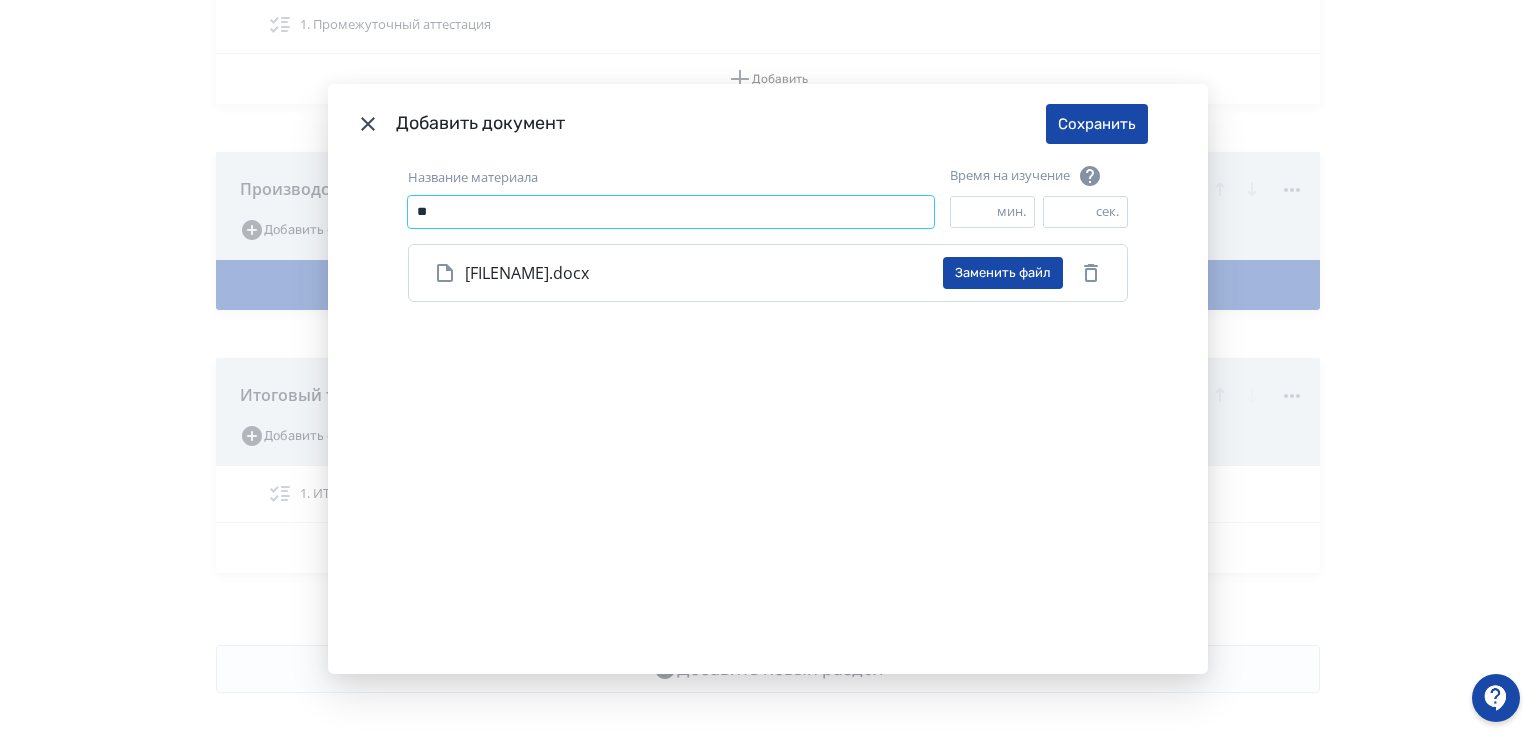 type on "*" 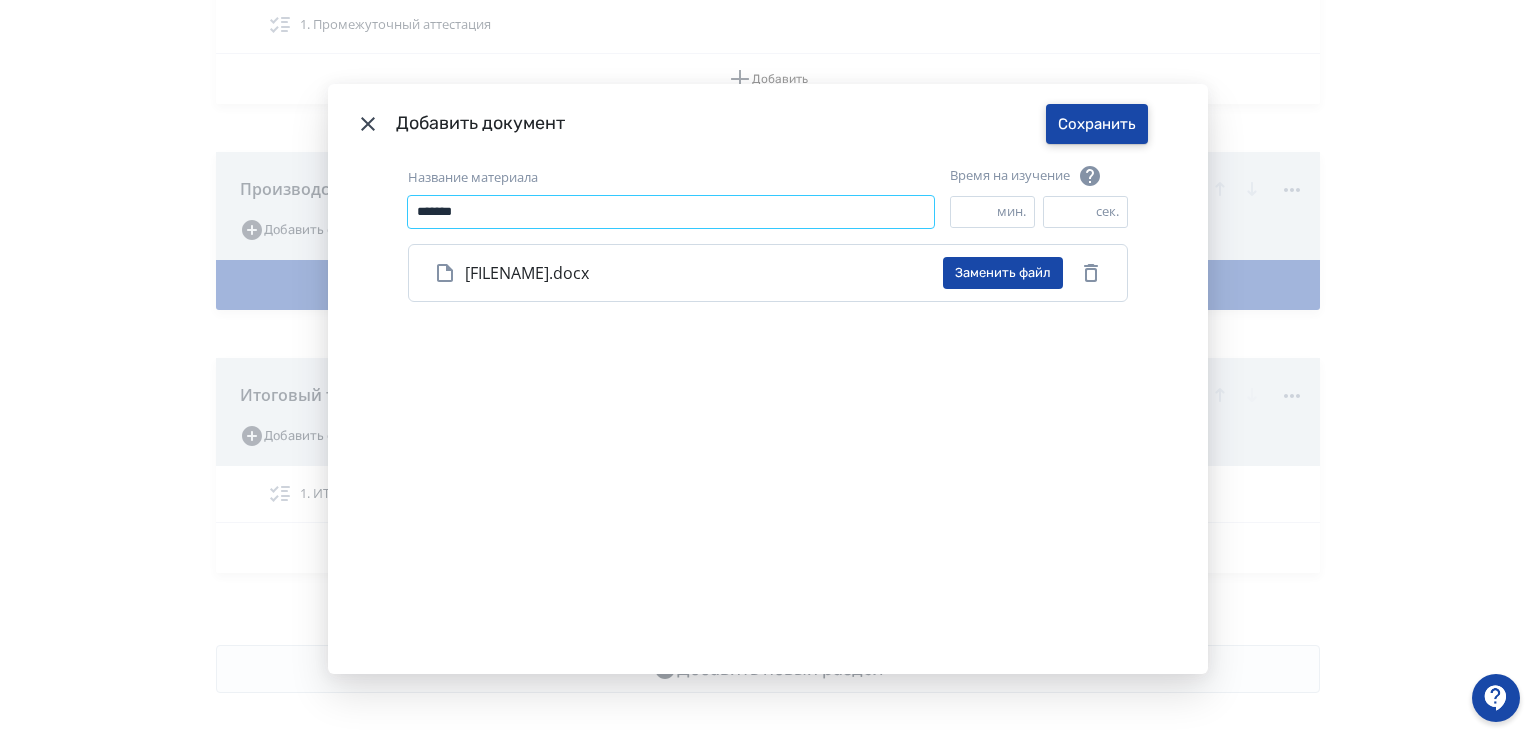 type on "*******" 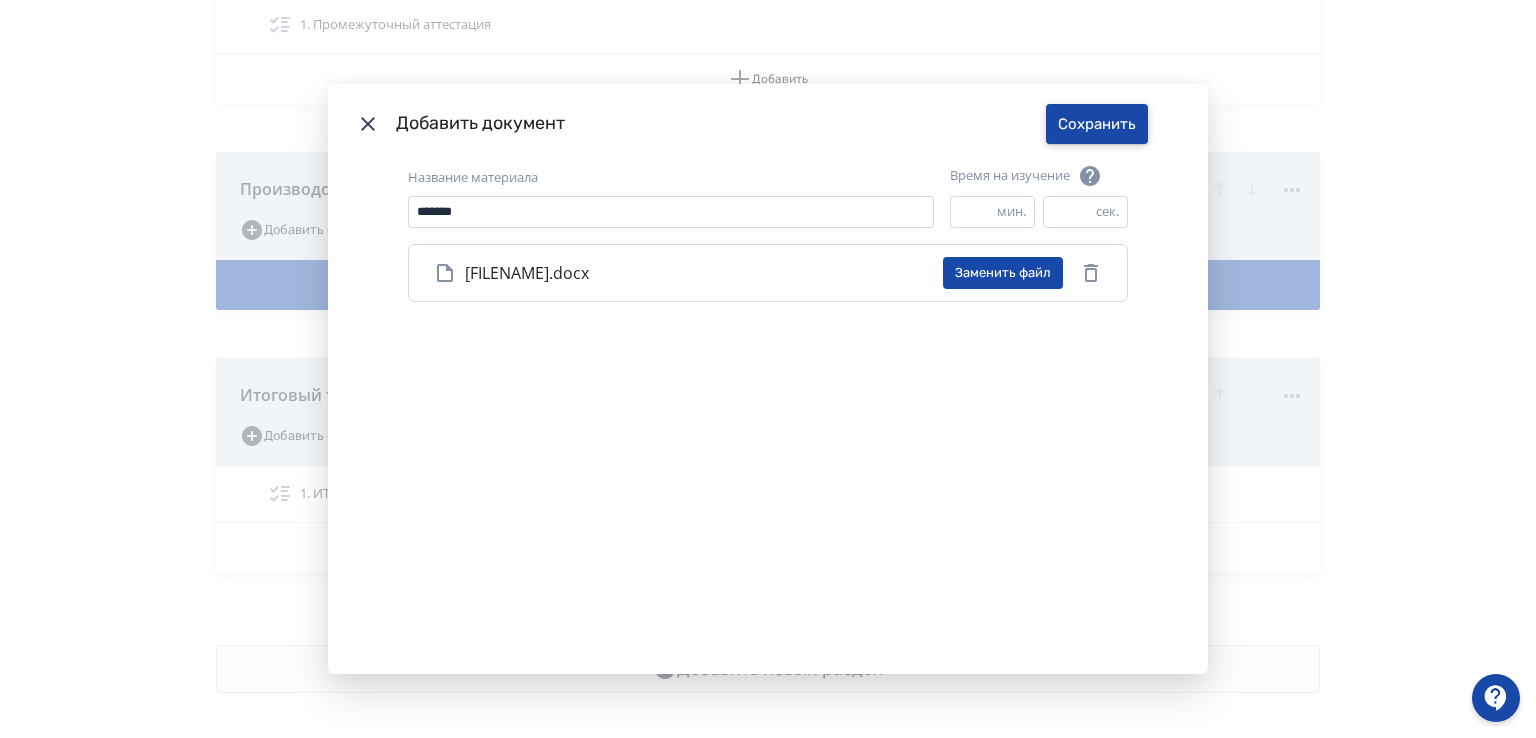 click on "Сохранить" at bounding box center (1097, 124) 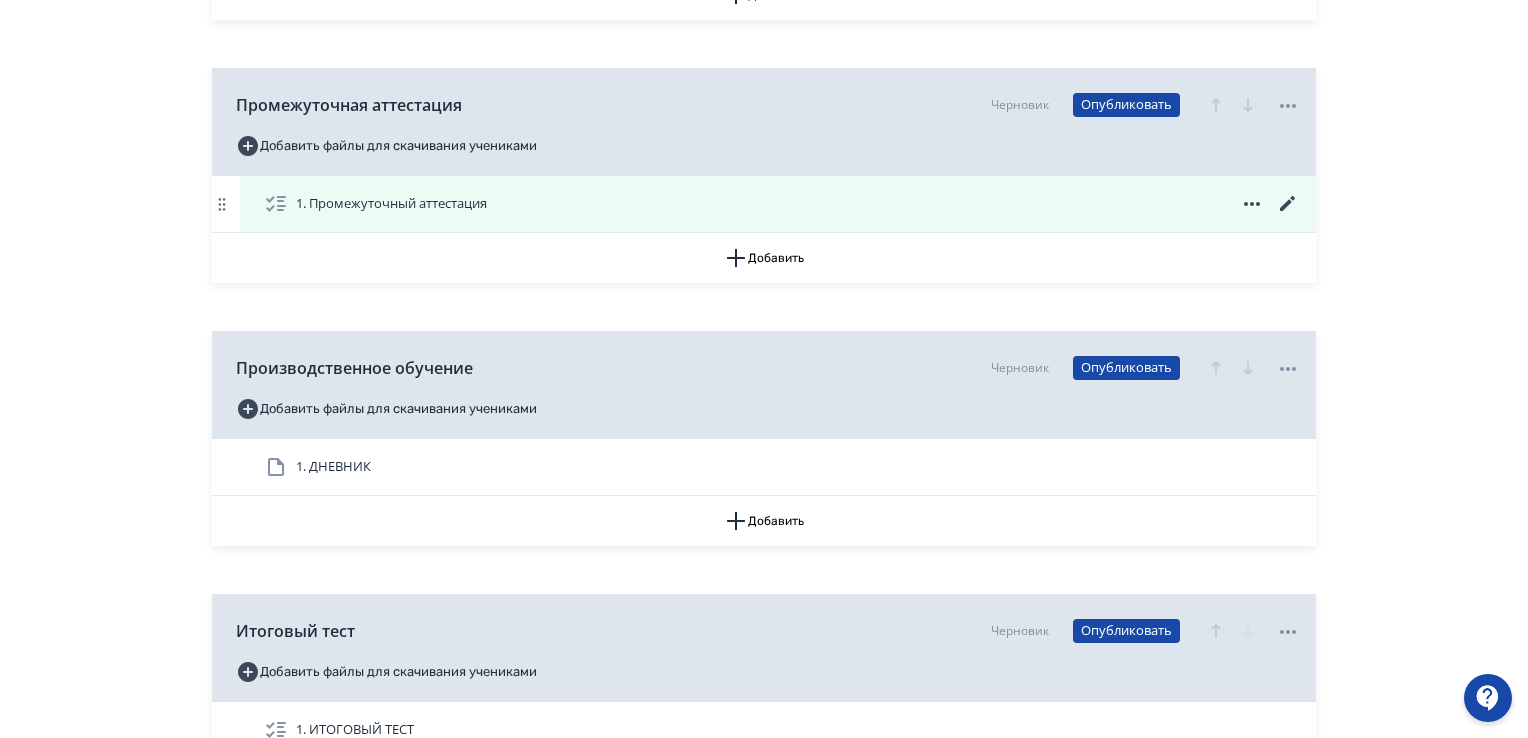 scroll, scrollTop: 2220, scrollLeft: 0, axis: vertical 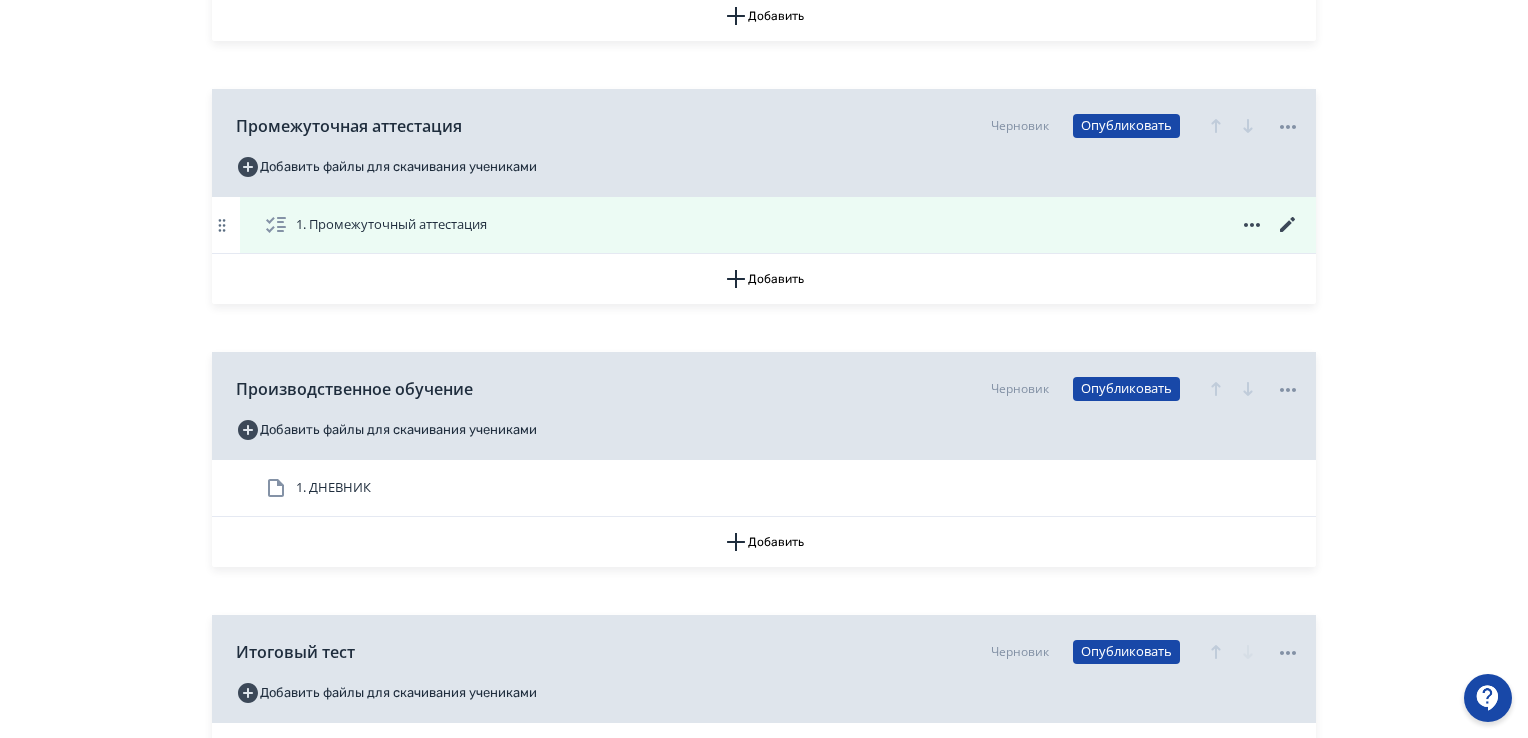 click on "1. Промежуточный аттестация" at bounding box center [391, 225] 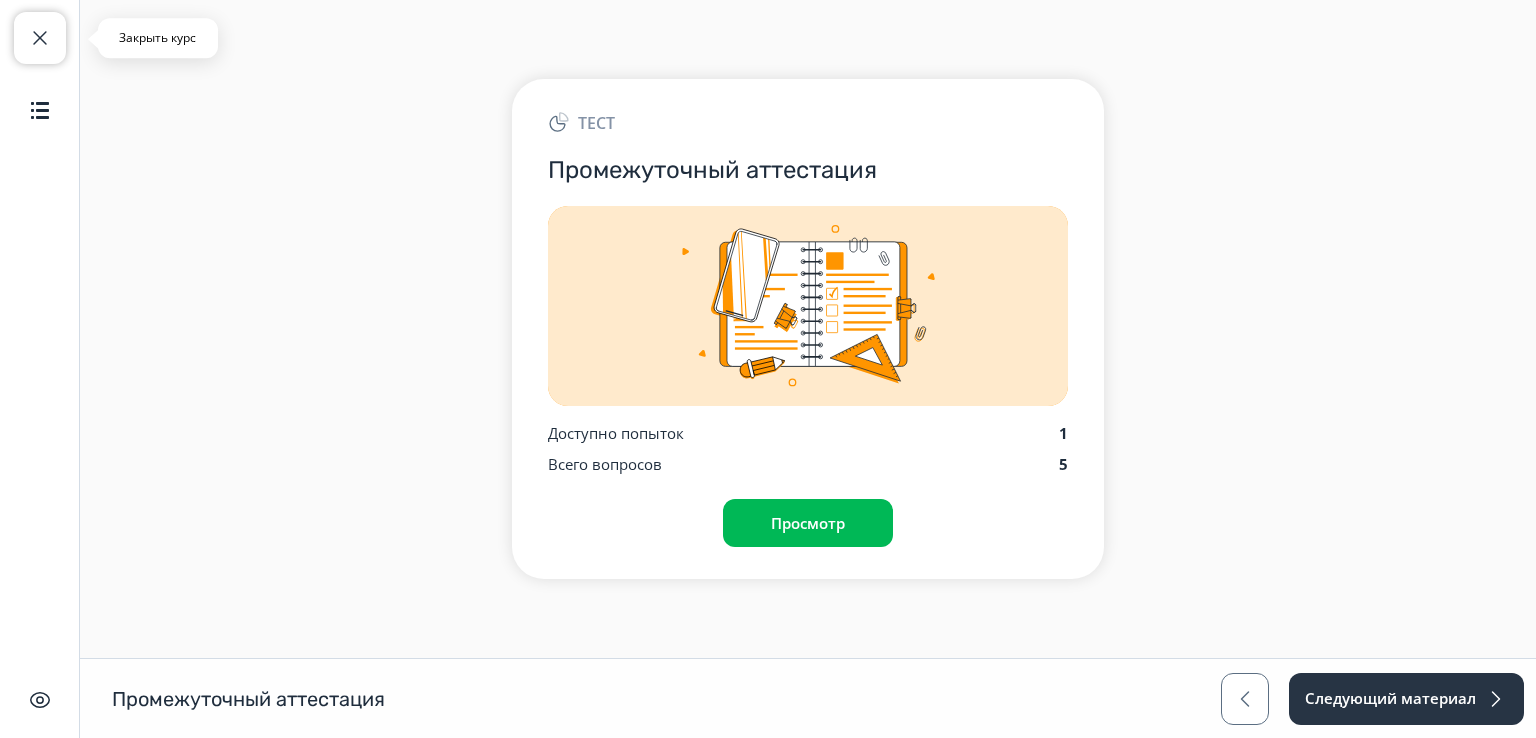click at bounding box center (40, 38) 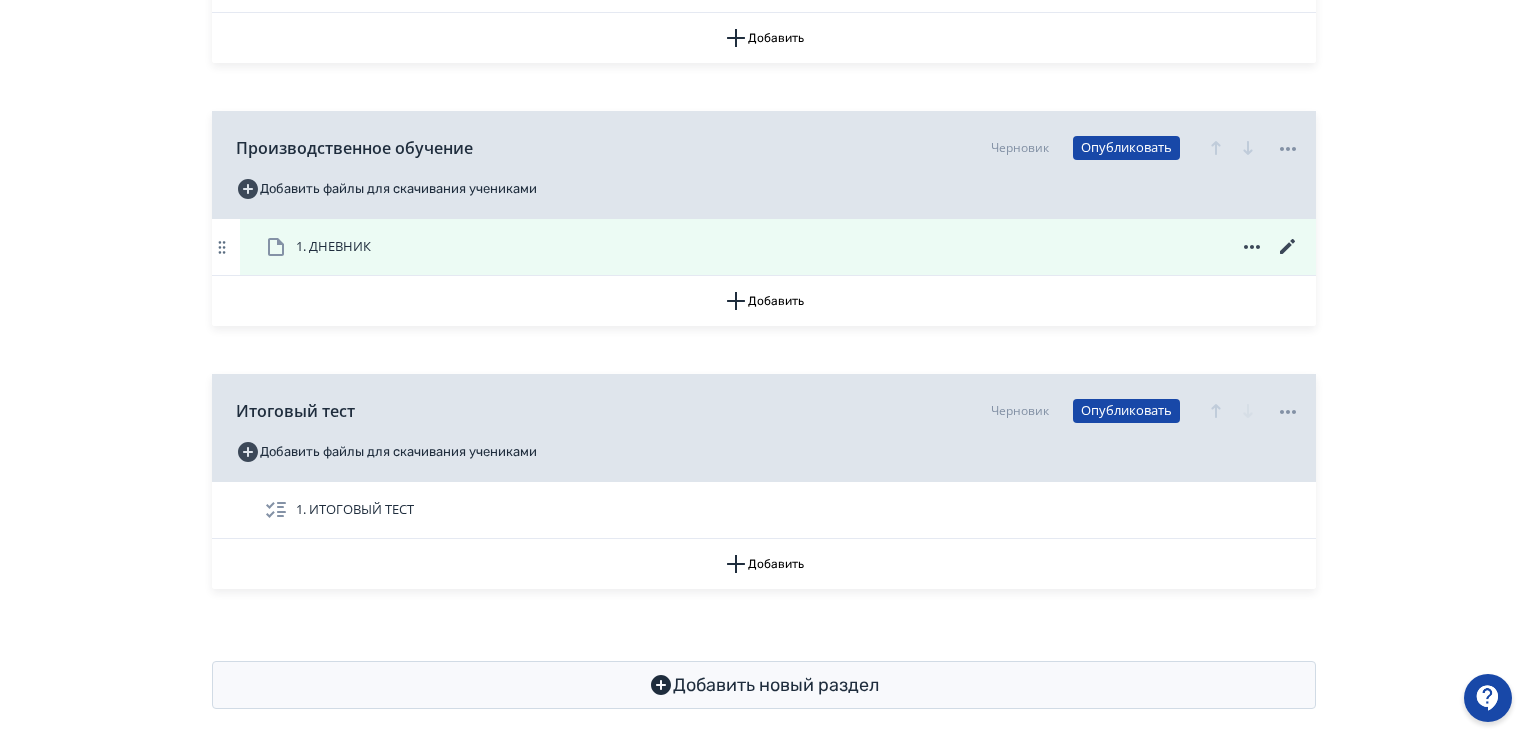 scroll, scrollTop: 2476, scrollLeft: 0, axis: vertical 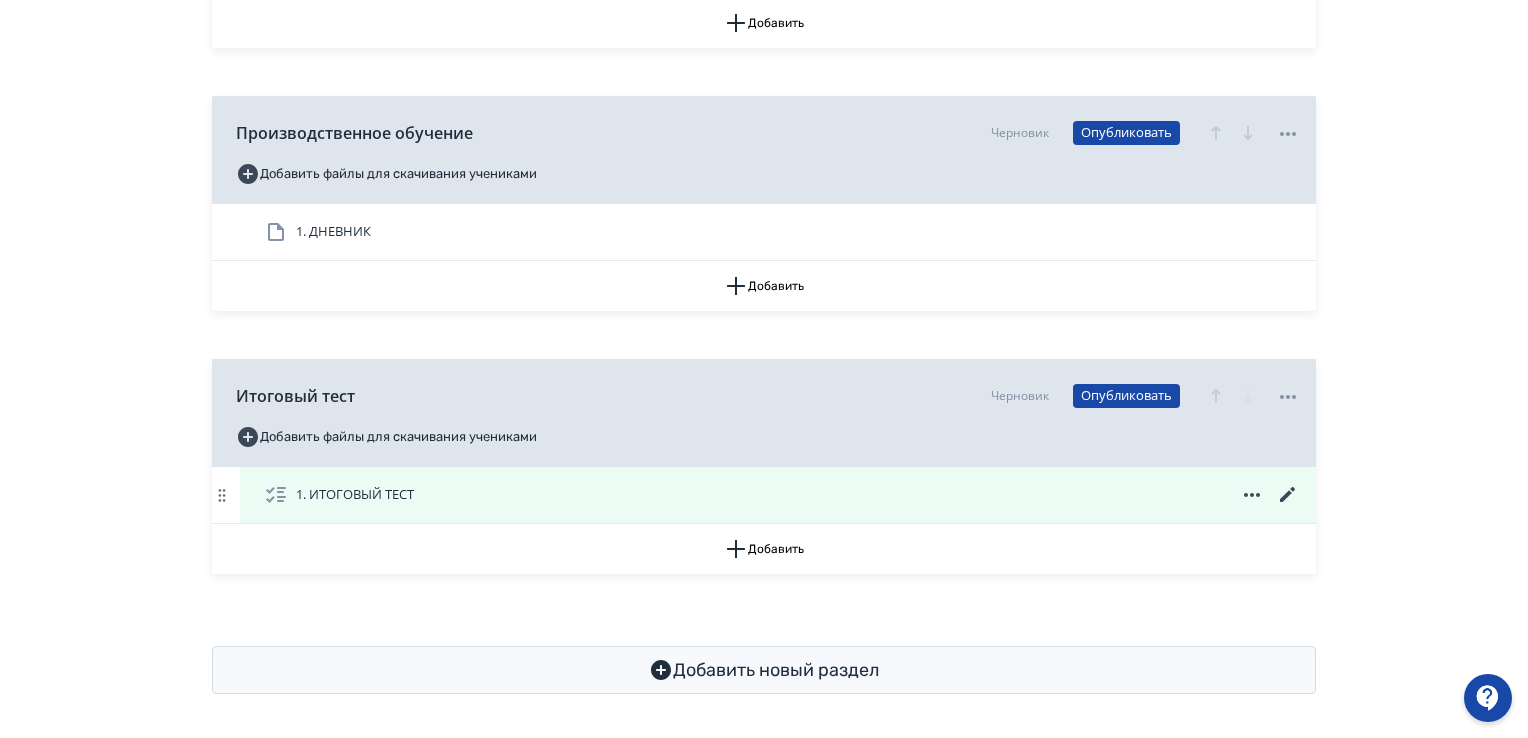 click 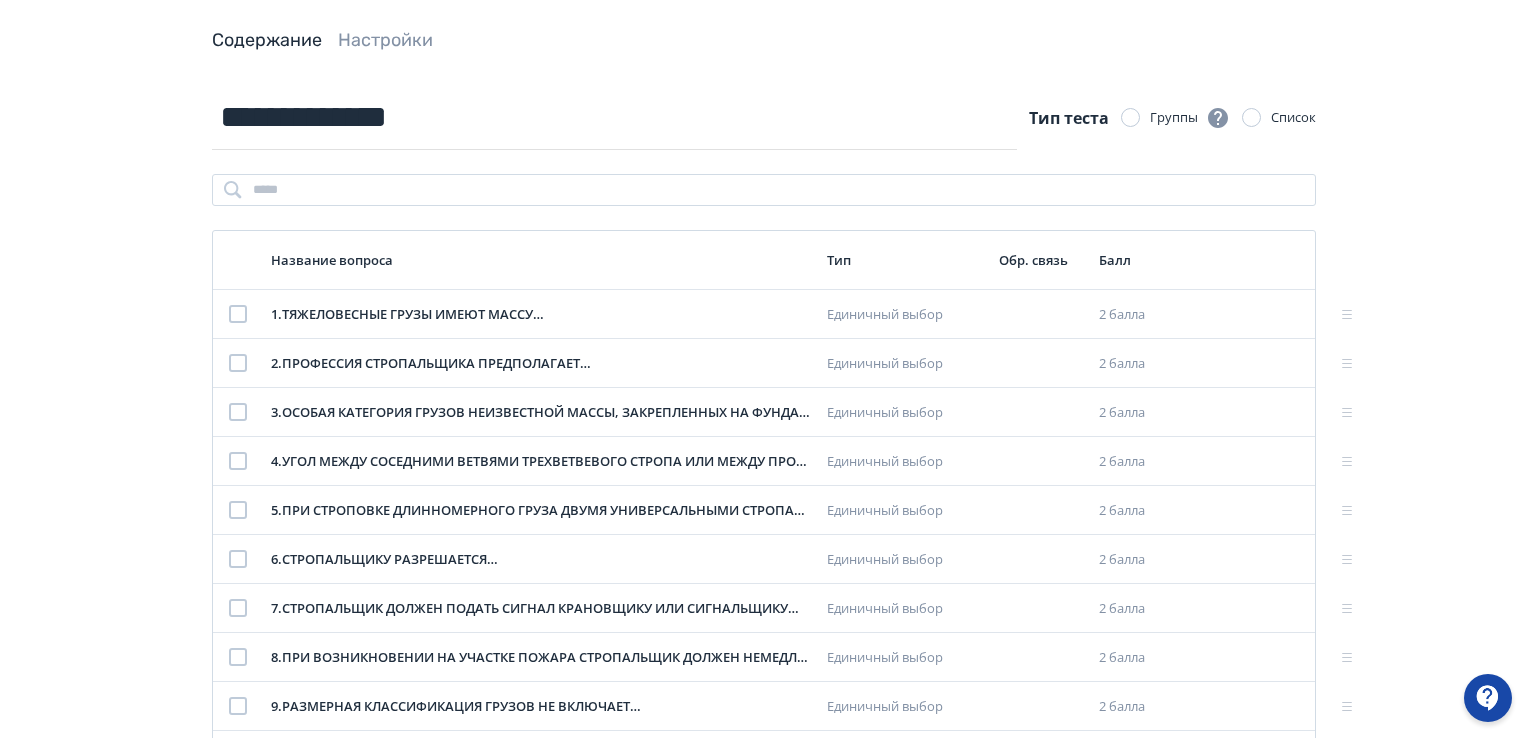 scroll, scrollTop: 0, scrollLeft: 0, axis: both 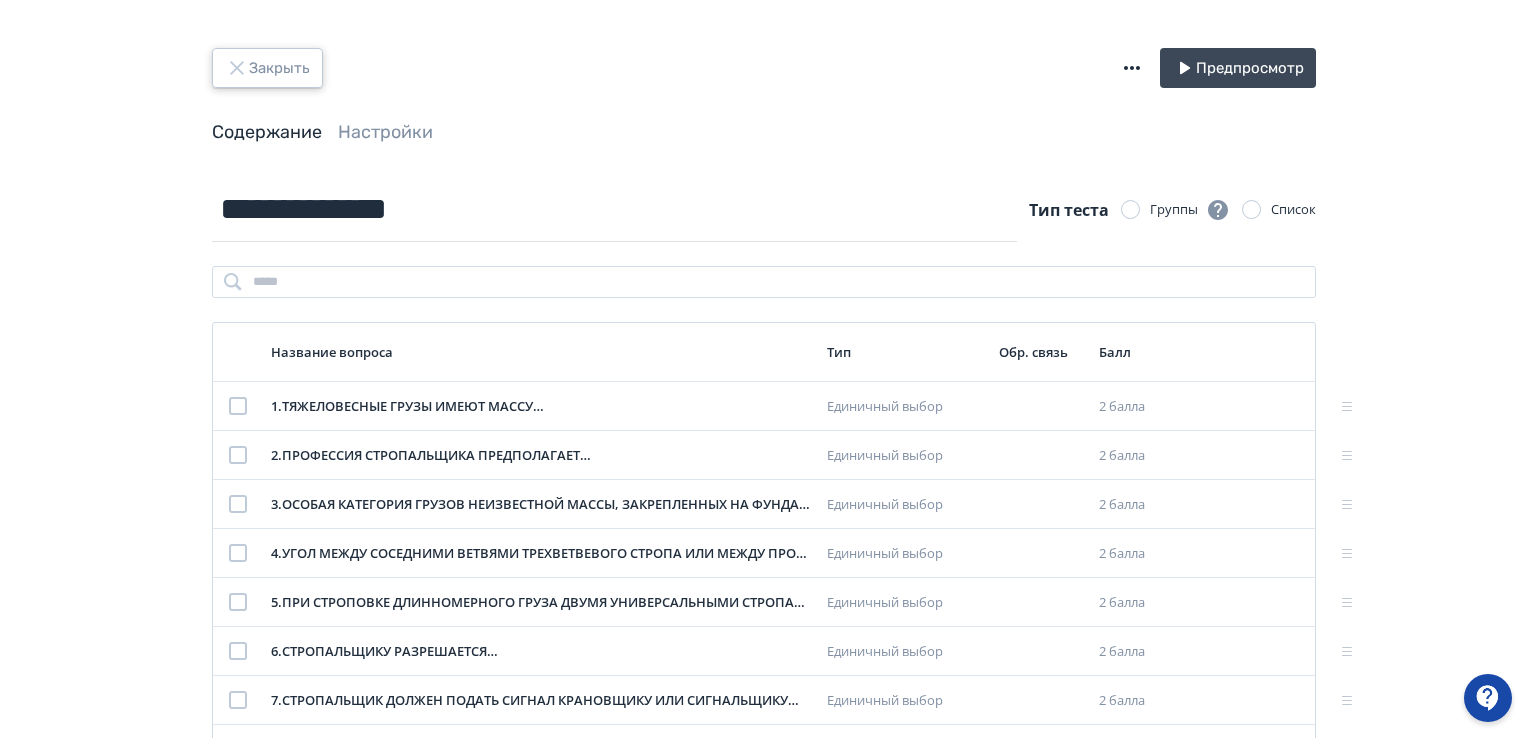 click on "Закрыть" at bounding box center [267, 68] 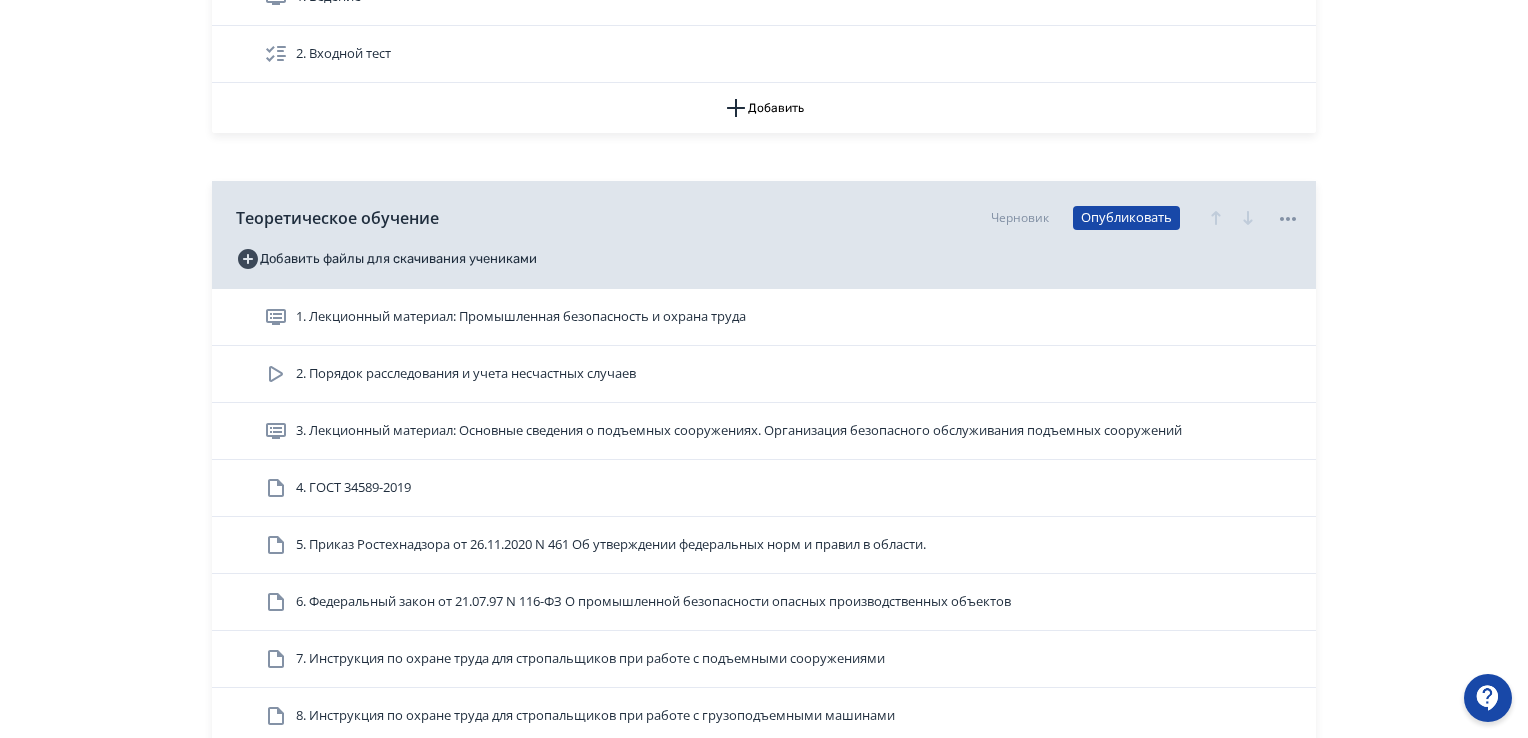 scroll, scrollTop: 600, scrollLeft: 0, axis: vertical 